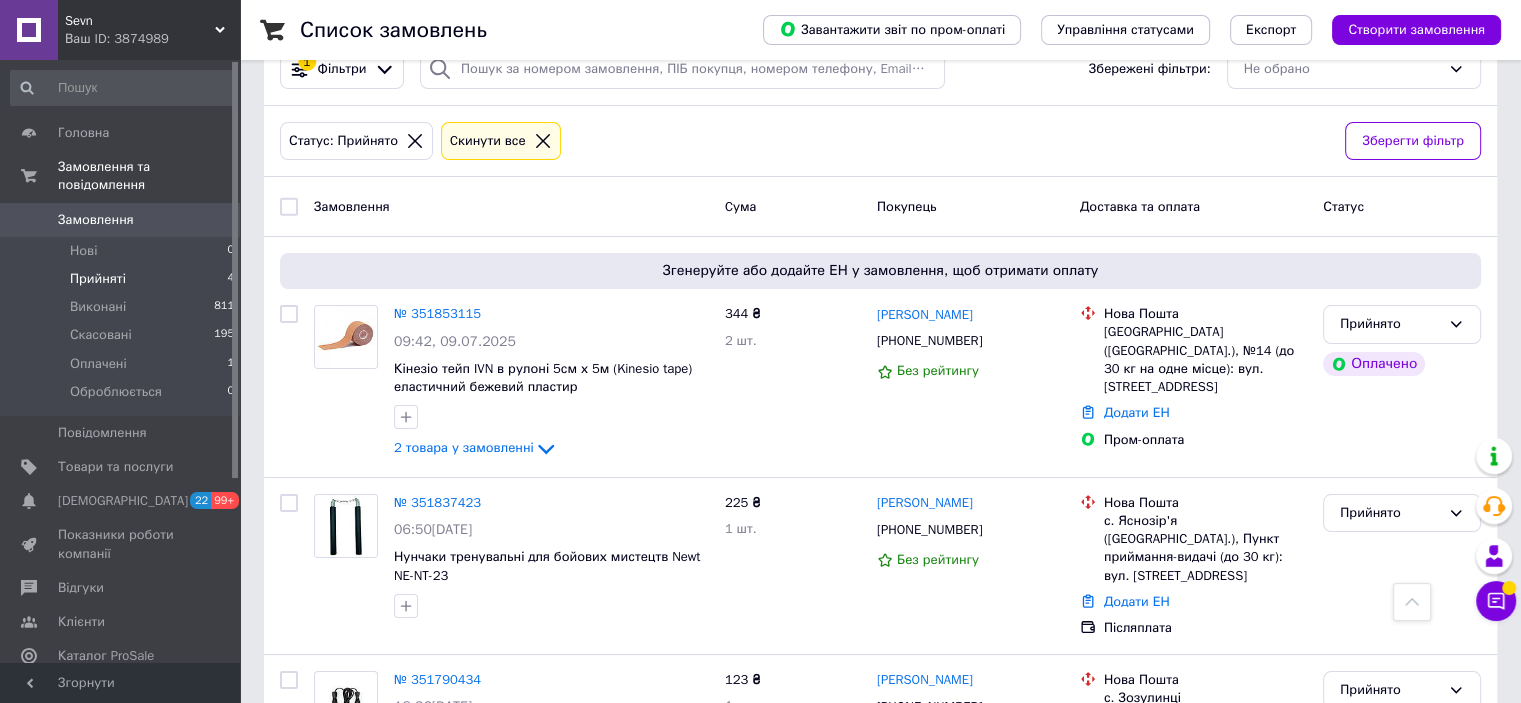 scroll, scrollTop: 0, scrollLeft: 0, axis: both 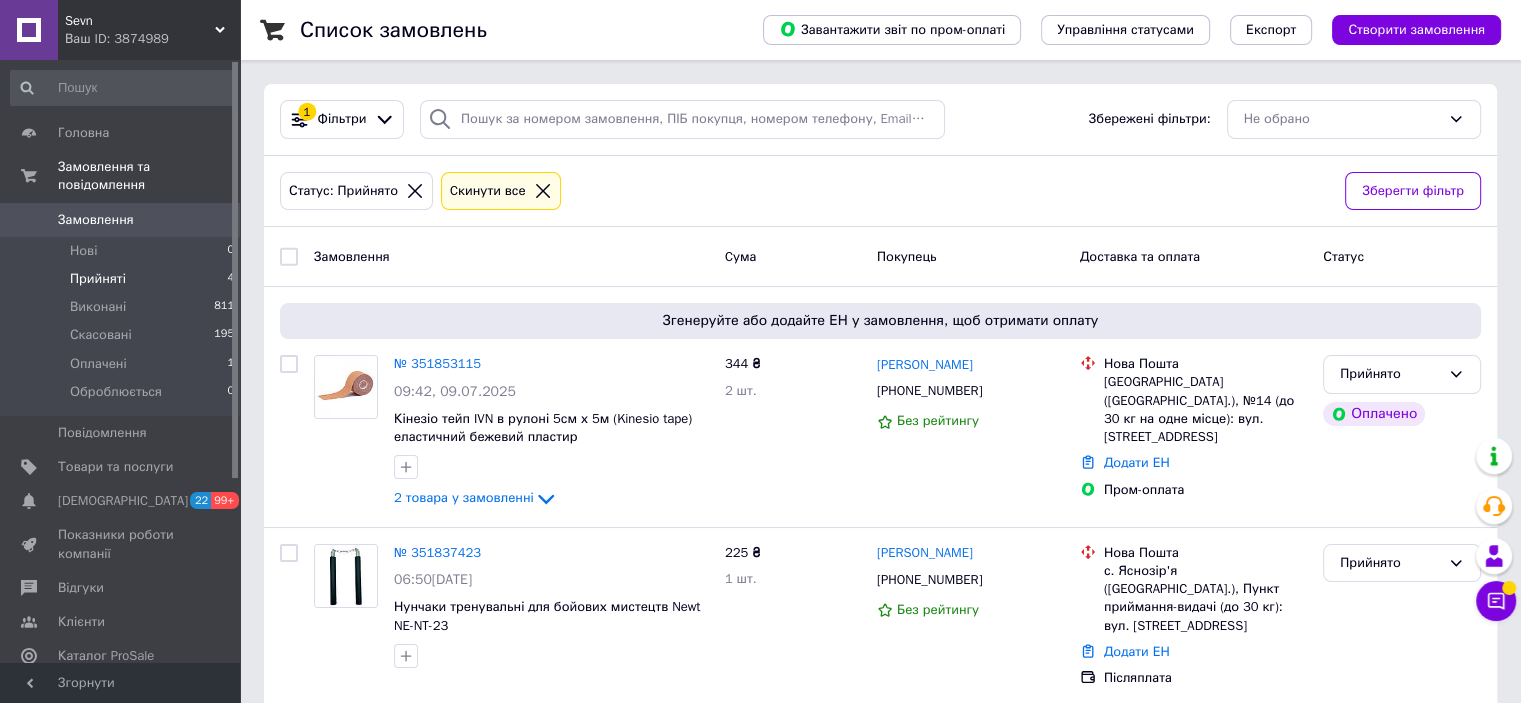 click 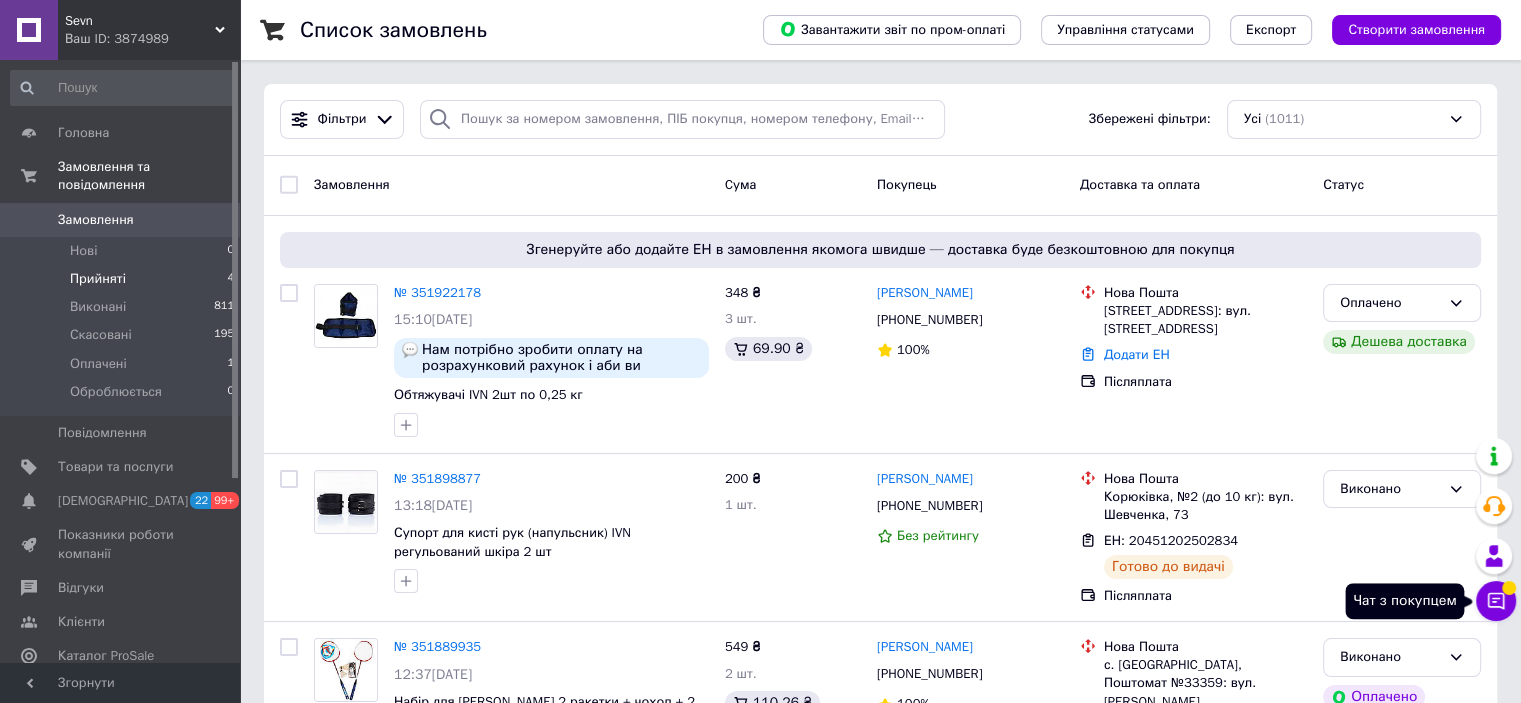 click 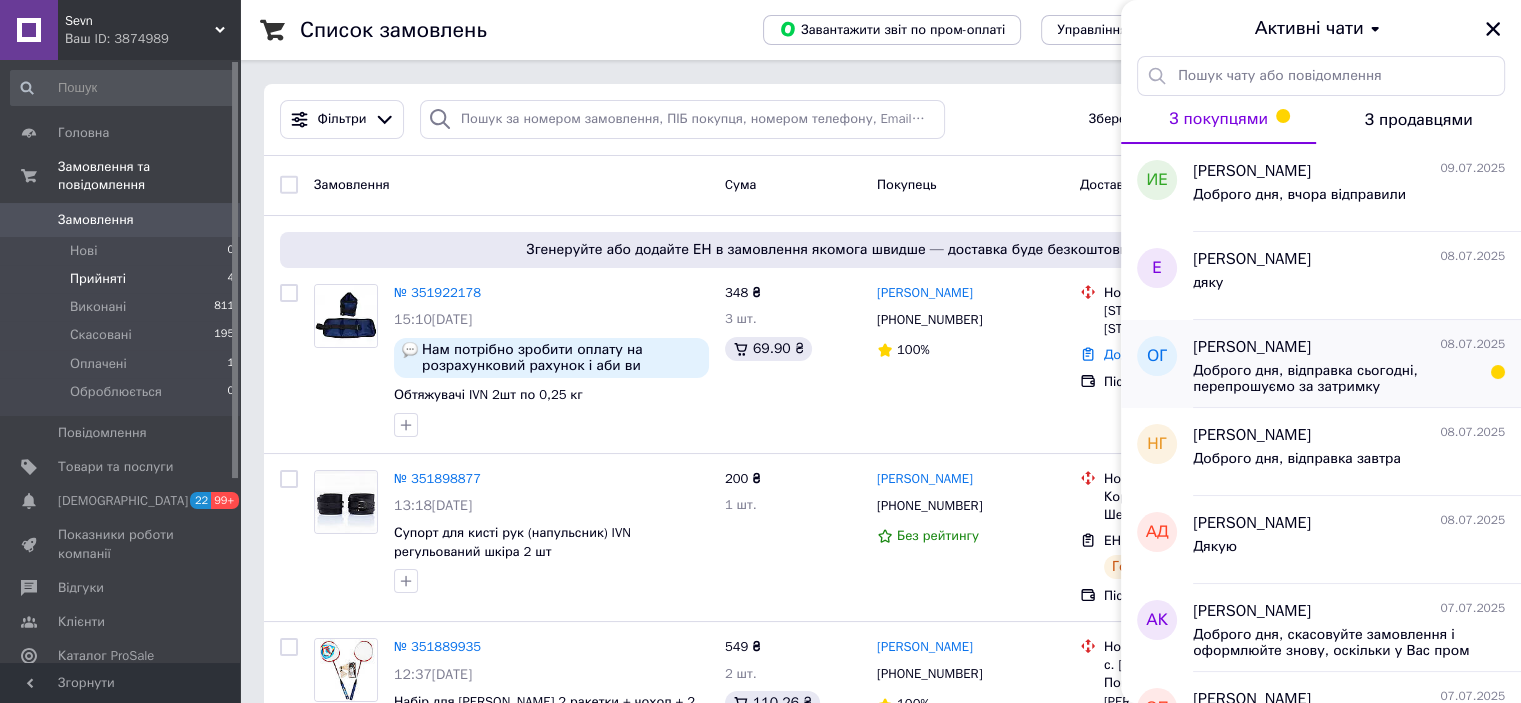 click on "Доброго дня, відправка сьогодні, перепрошуємо за затримку" at bounding box center (1335, 379) 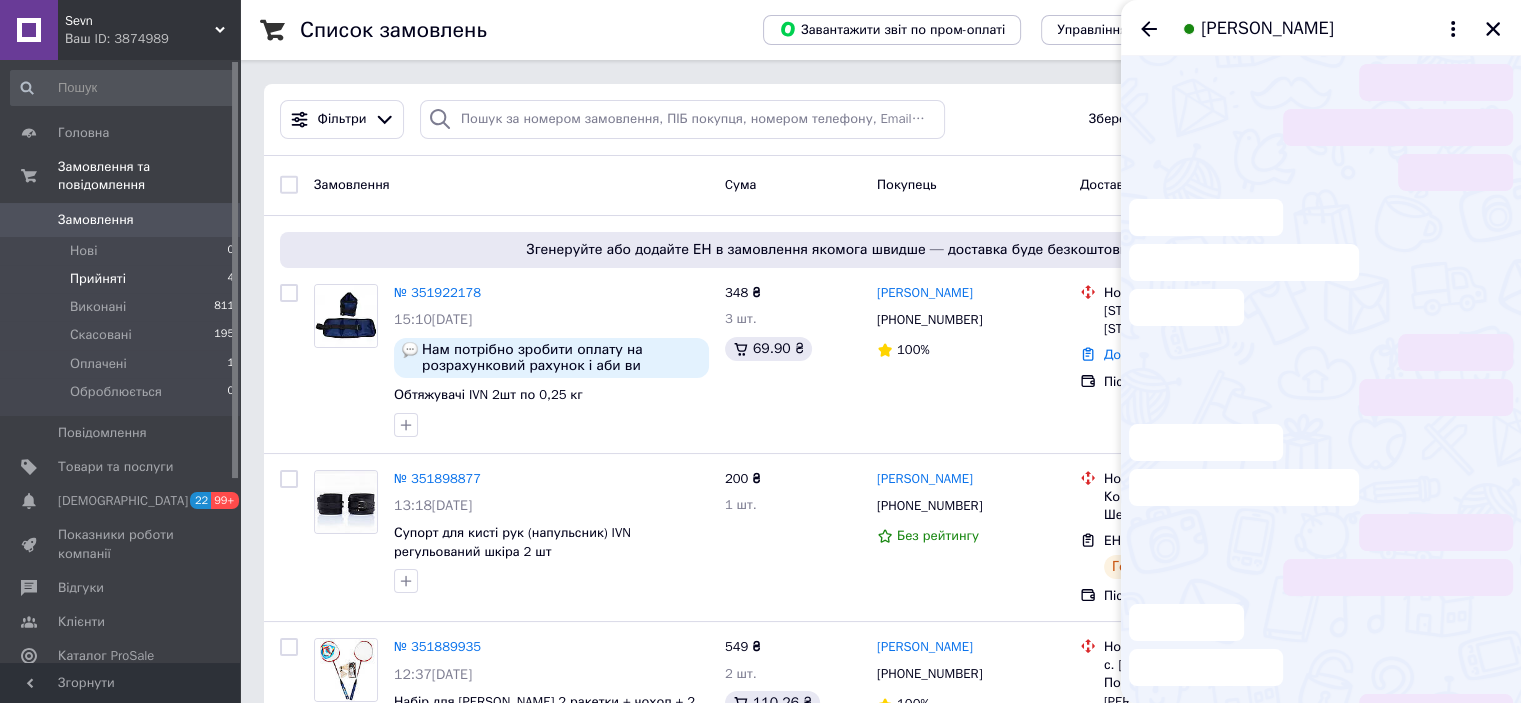 scroll, scrollTop: 43, scrollLeft: 0, axis: vertical 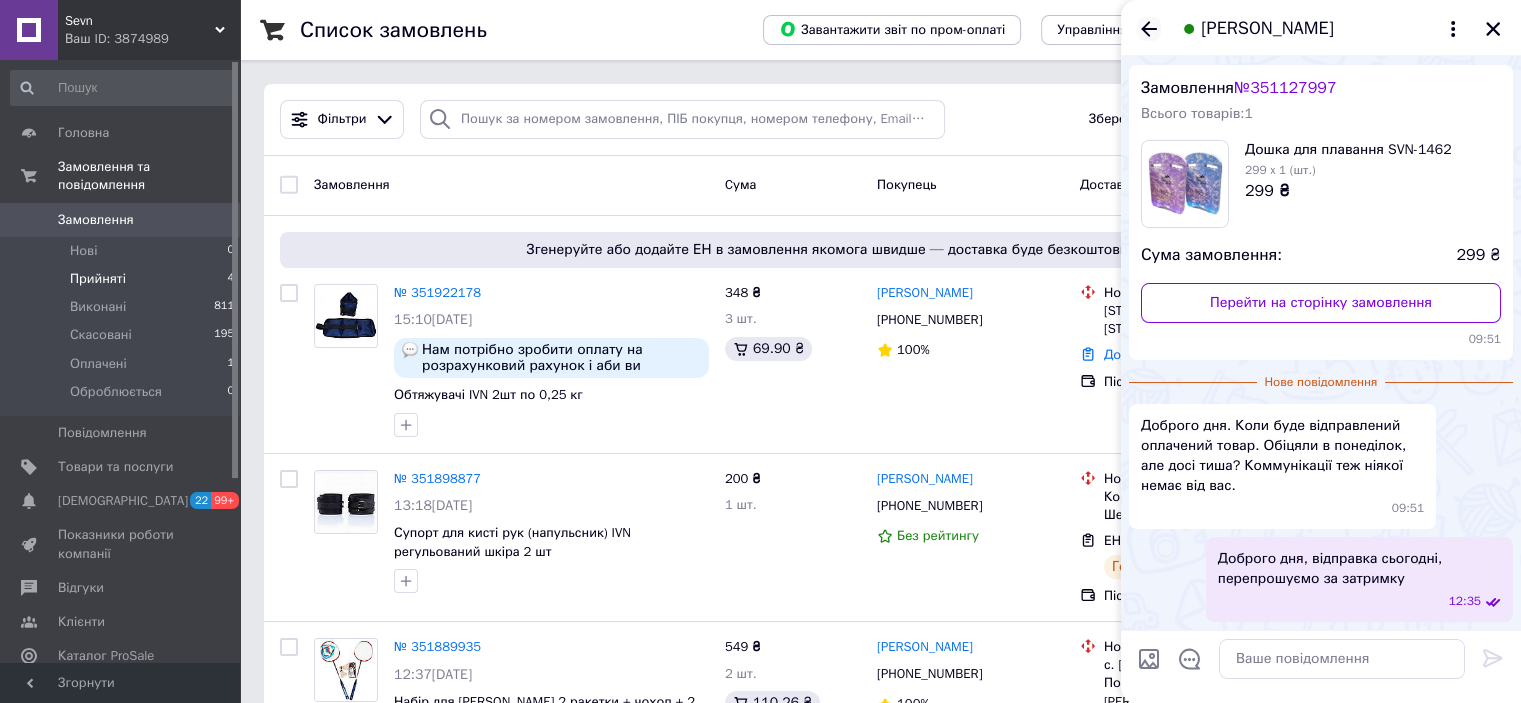 click 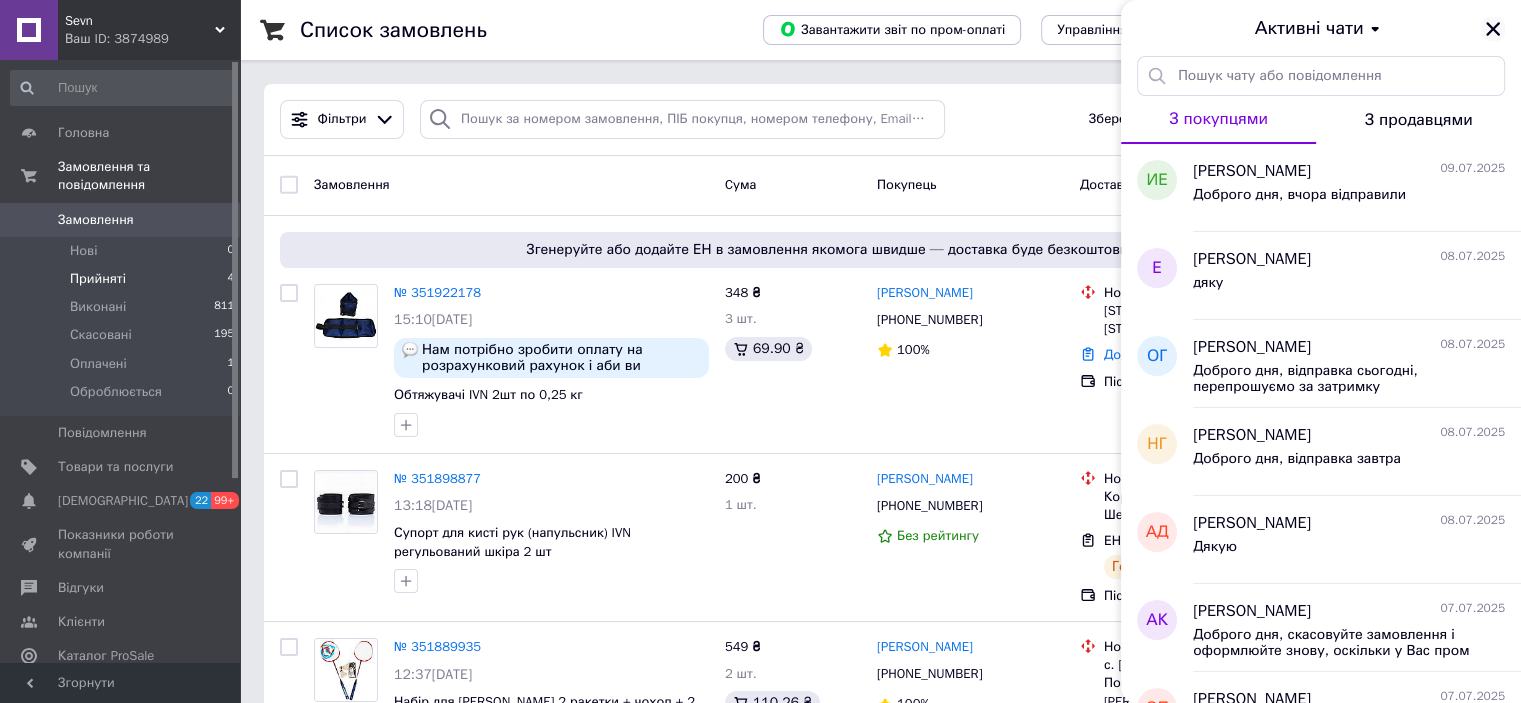 click 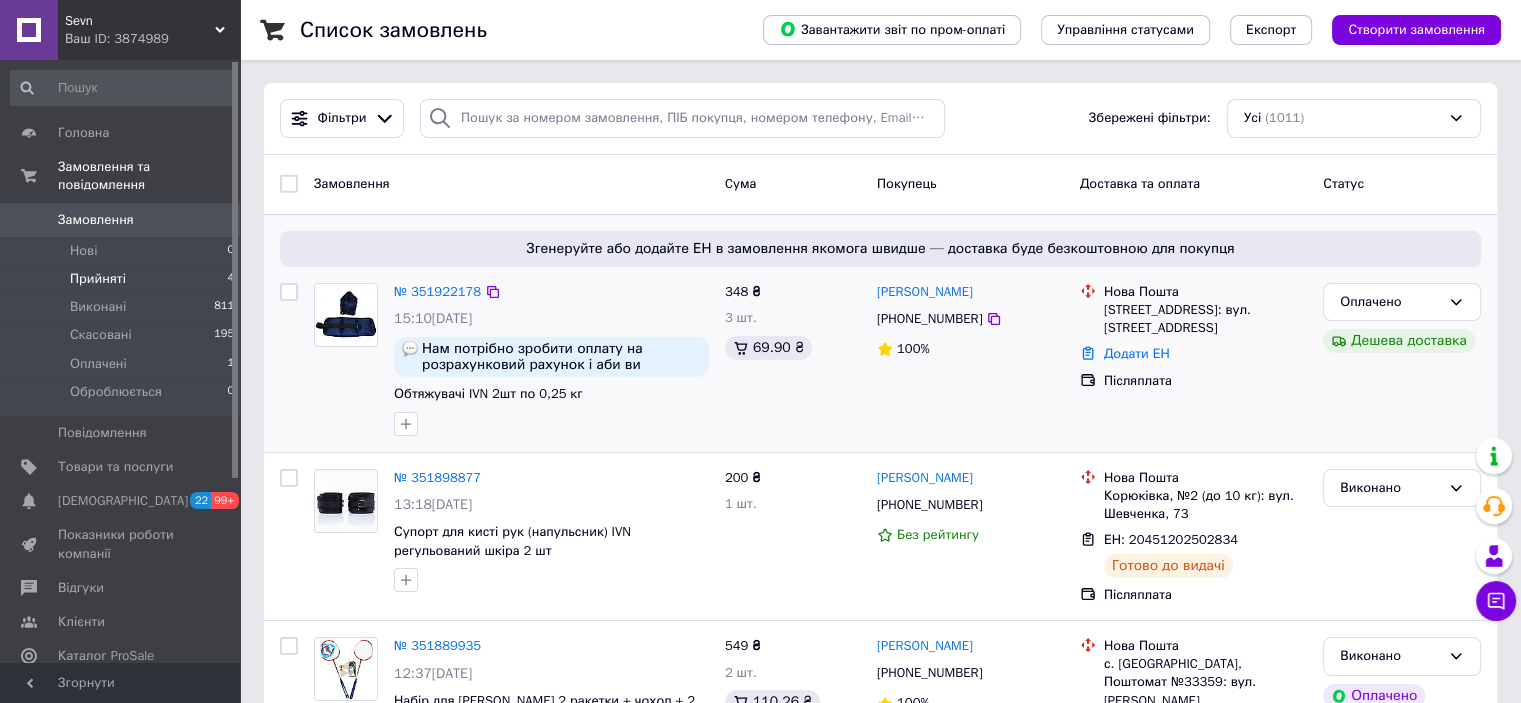 scroll, scrollTop: 0, scrollLeft: 0, axis: both 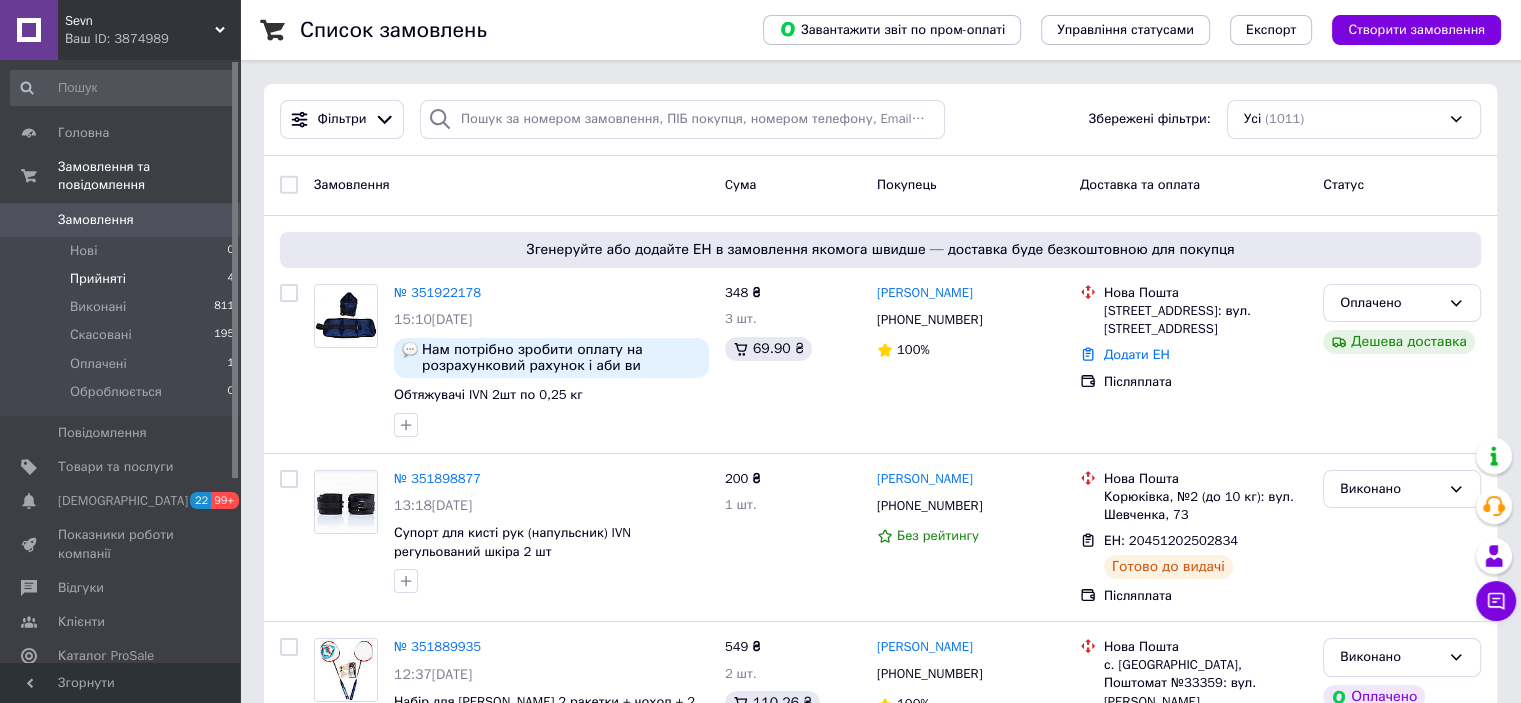 click on "Прийняті" at bounding box center [98, 279] 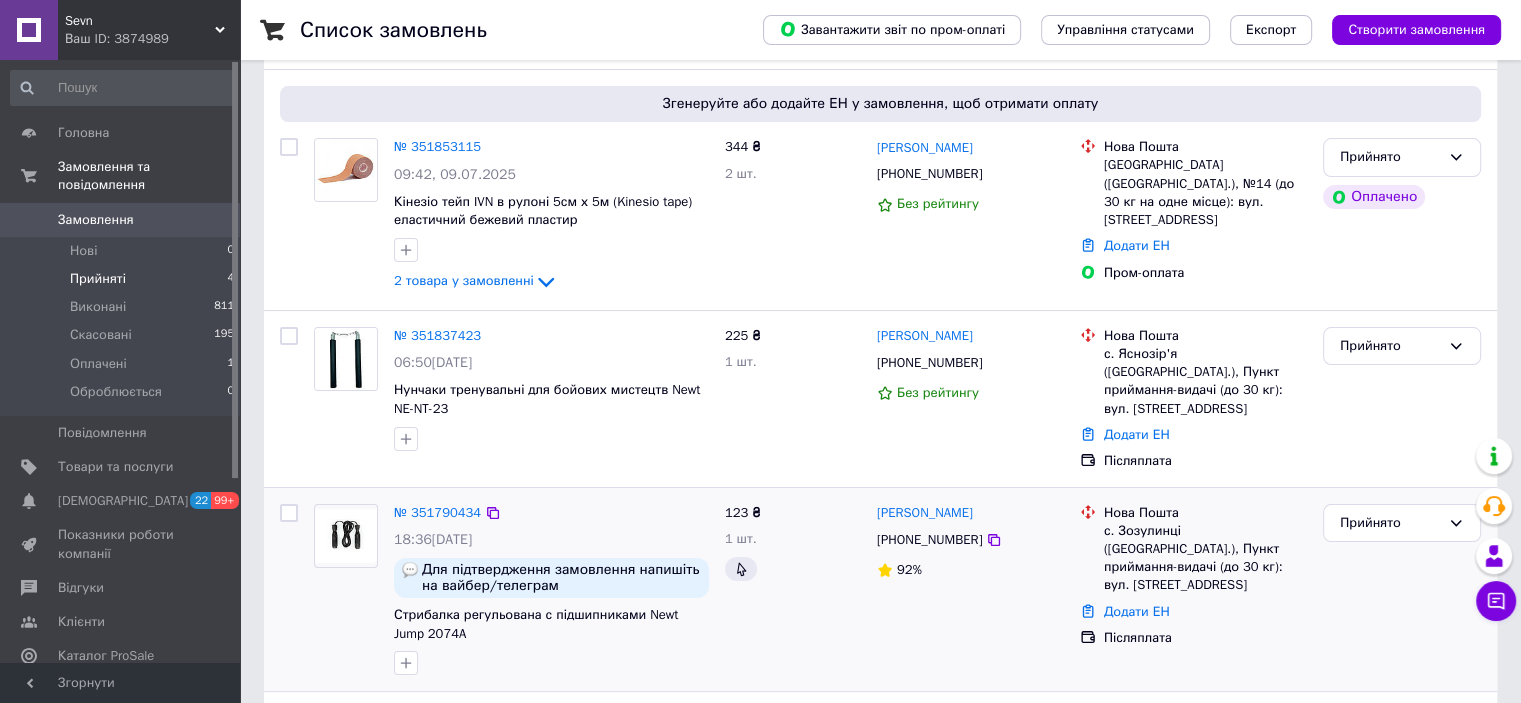 scroll, scrollTop: 300, scrollLeft: 0, axis: vertical 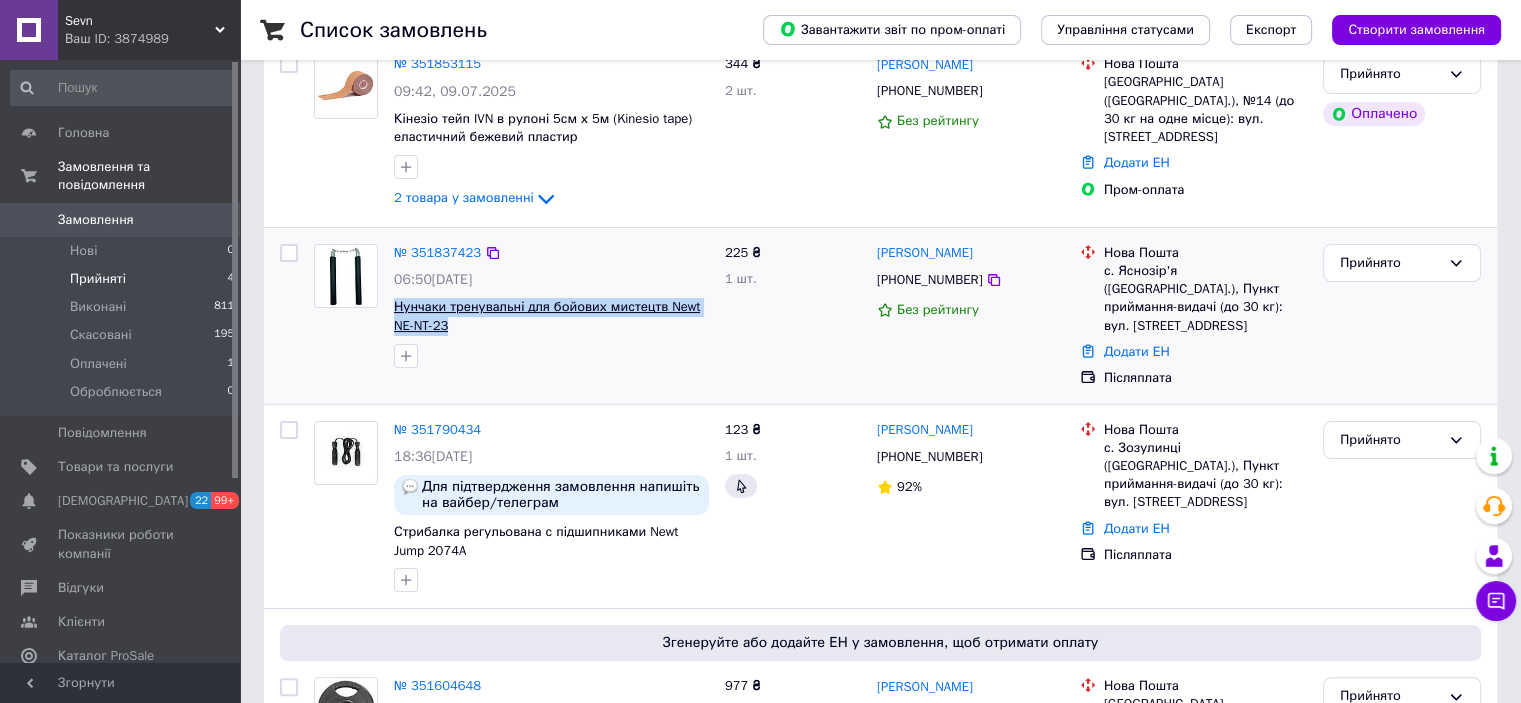 drag, startPoint x: 485, startPoint y: 324, endPoint x: 396, endPoint y: 307, distance: 90.60905 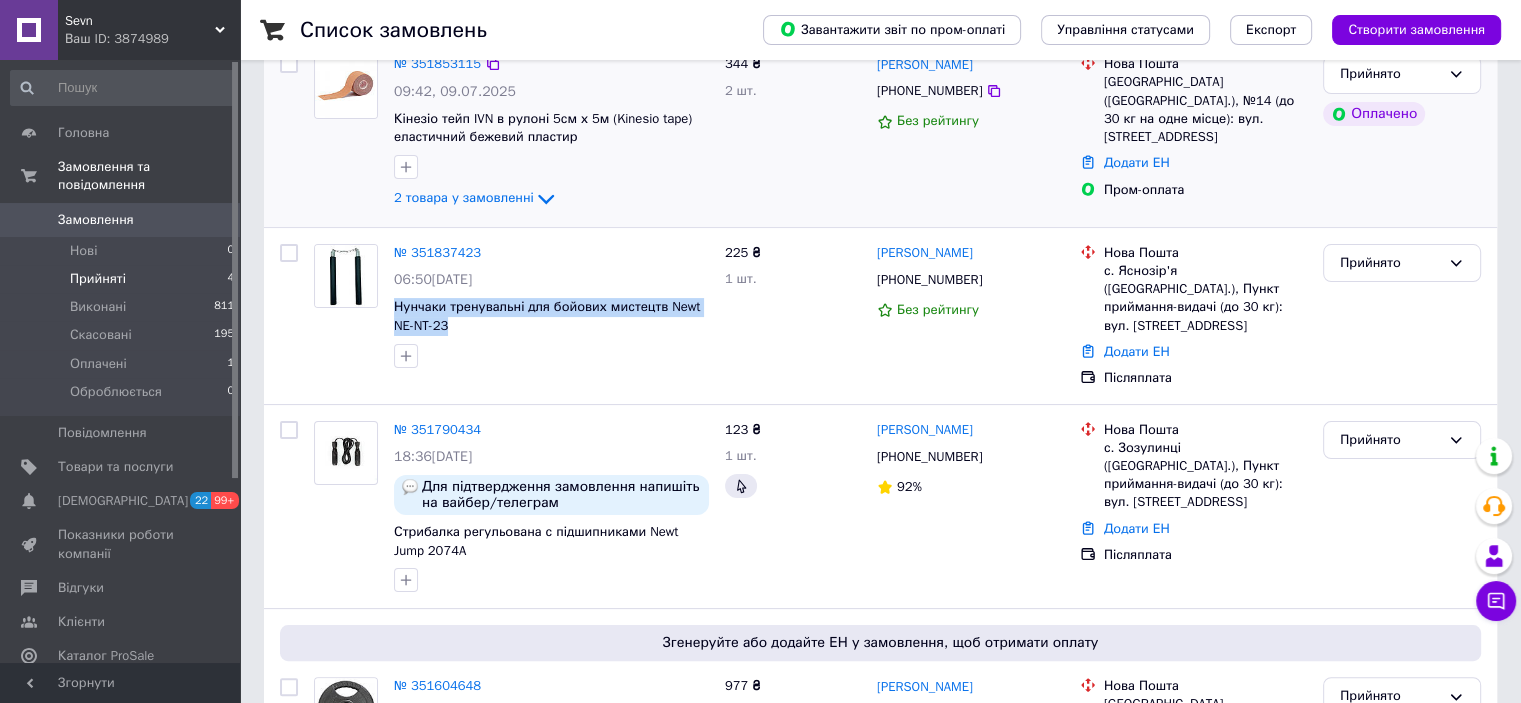 copy on "Нунчаки тренувальні для бойових мистецтв Newt NE-NT-23" 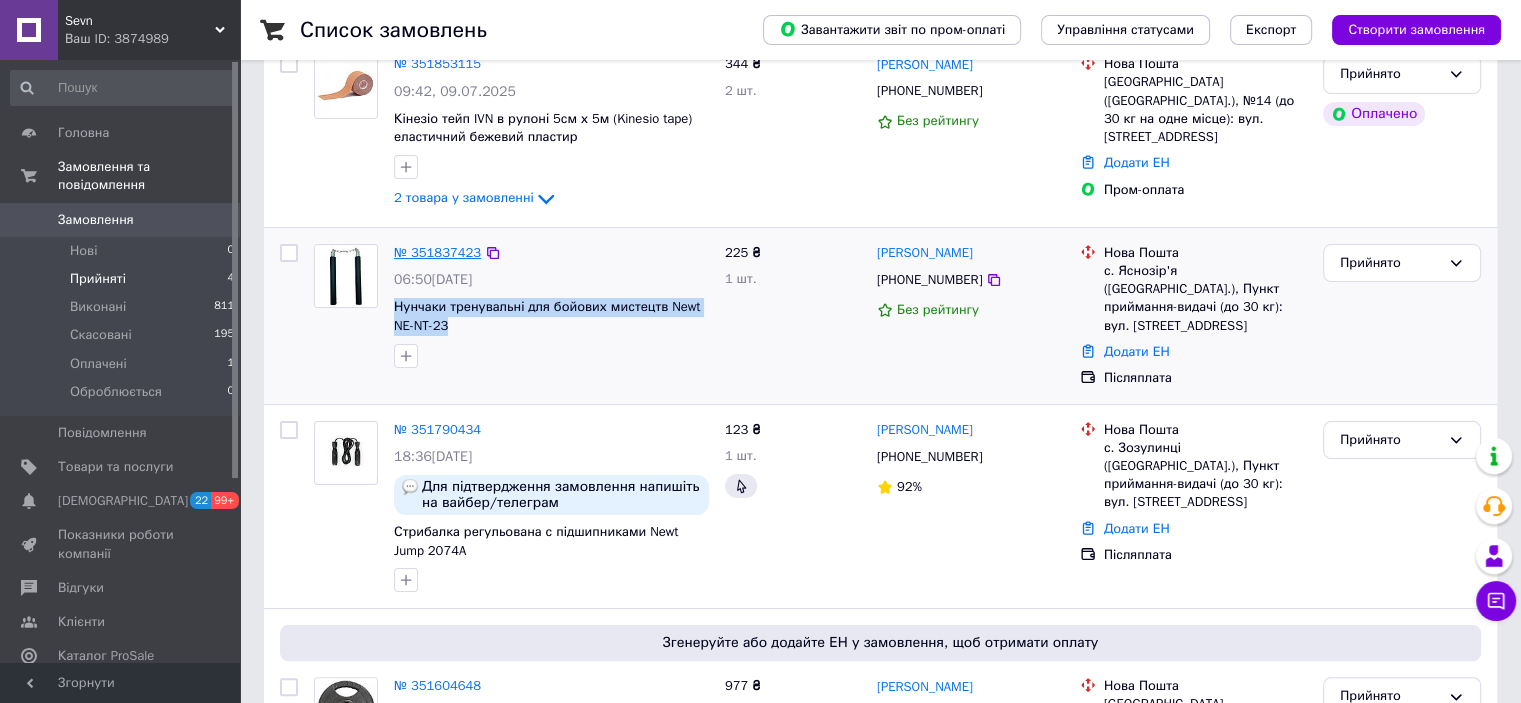 click on "№ 351837423" at bounding box center (437, 252) 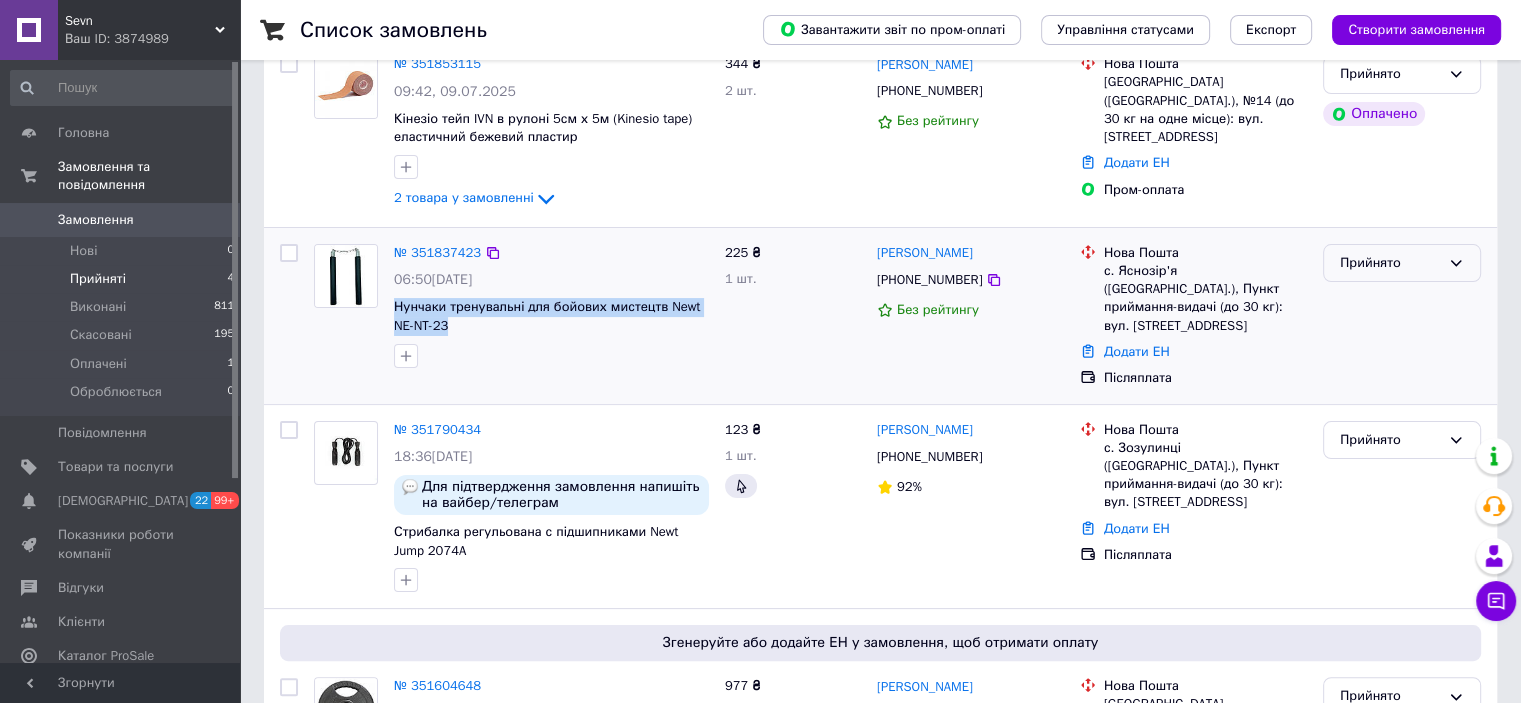 click on "Прийнято" at bounding box center (1390, 263) 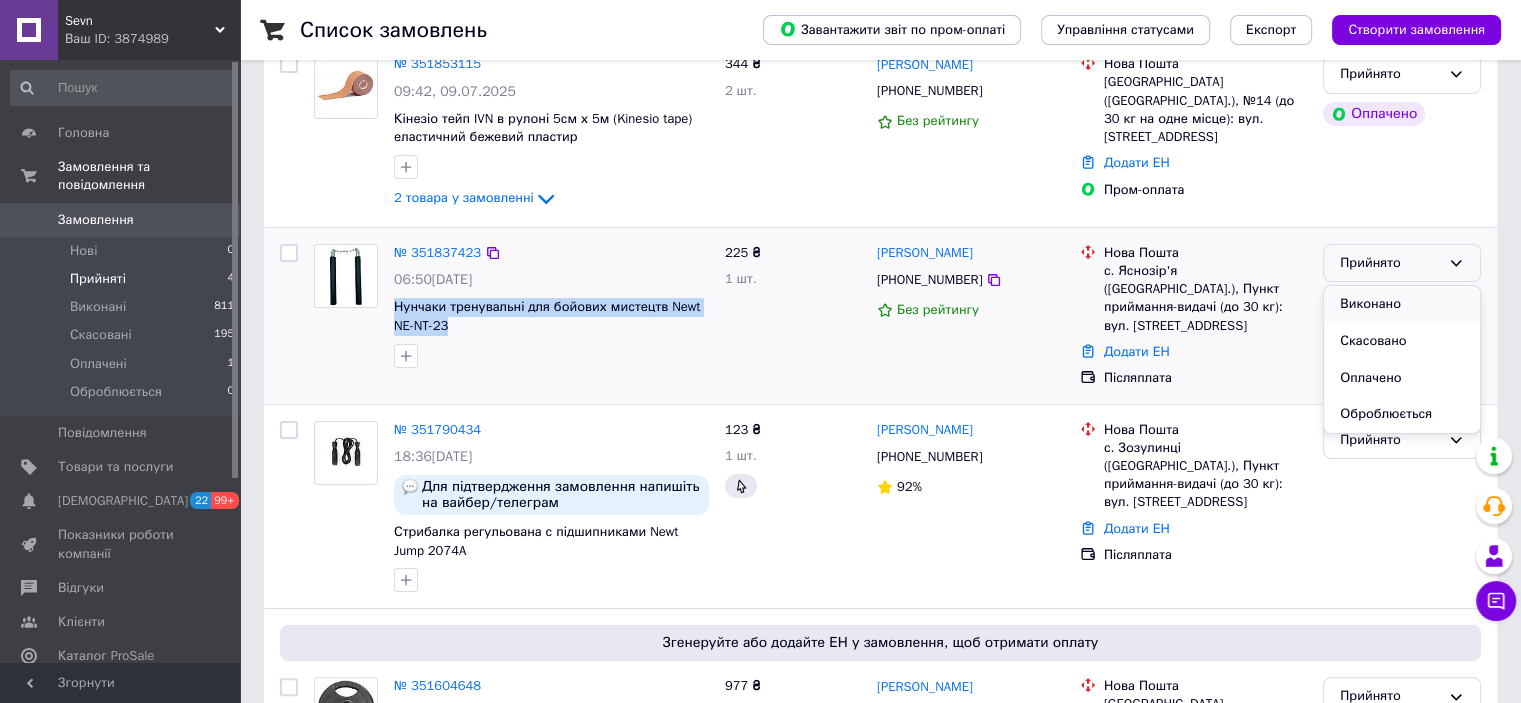 click on "Виконано" at bounding box center [1402, 304] 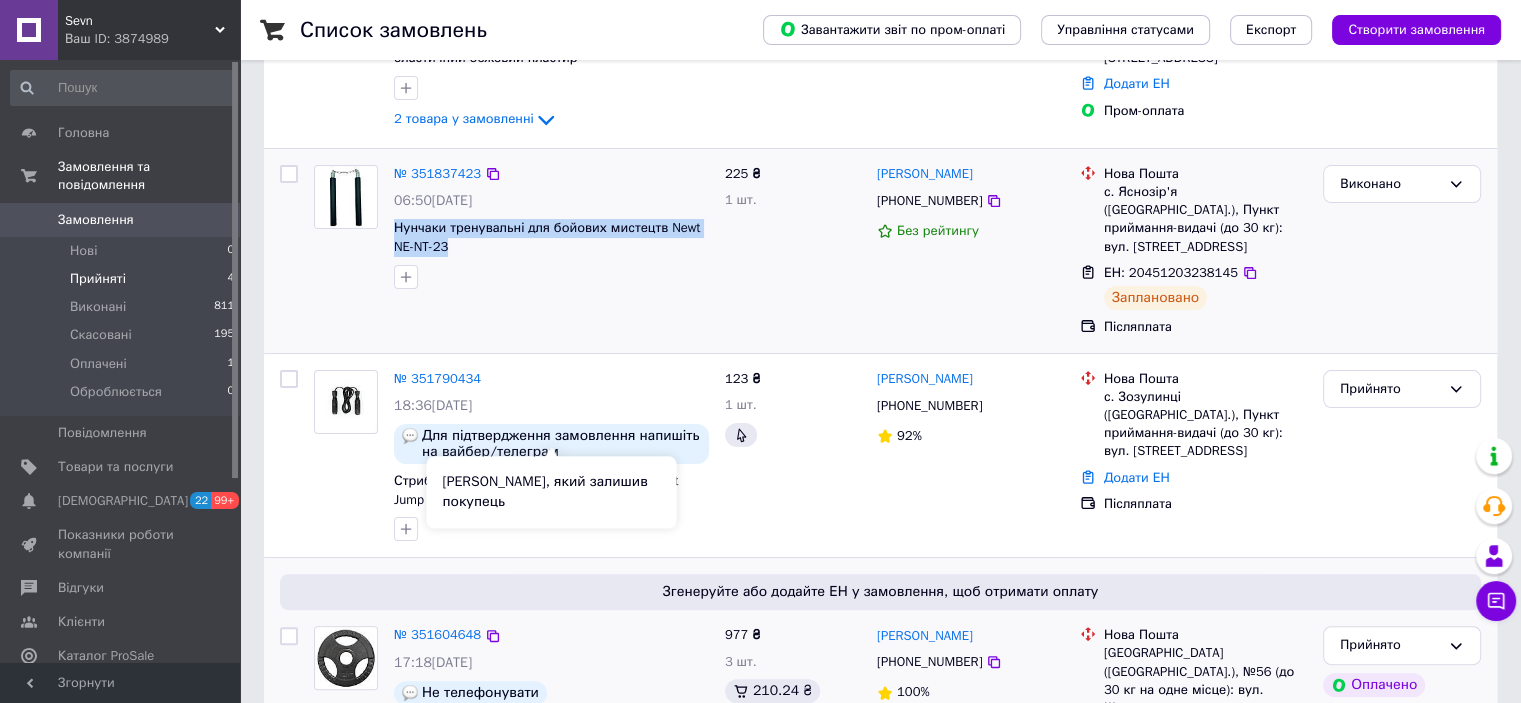 scroll, scrollTop: 400, scrollLeft: 0, axis: vertical 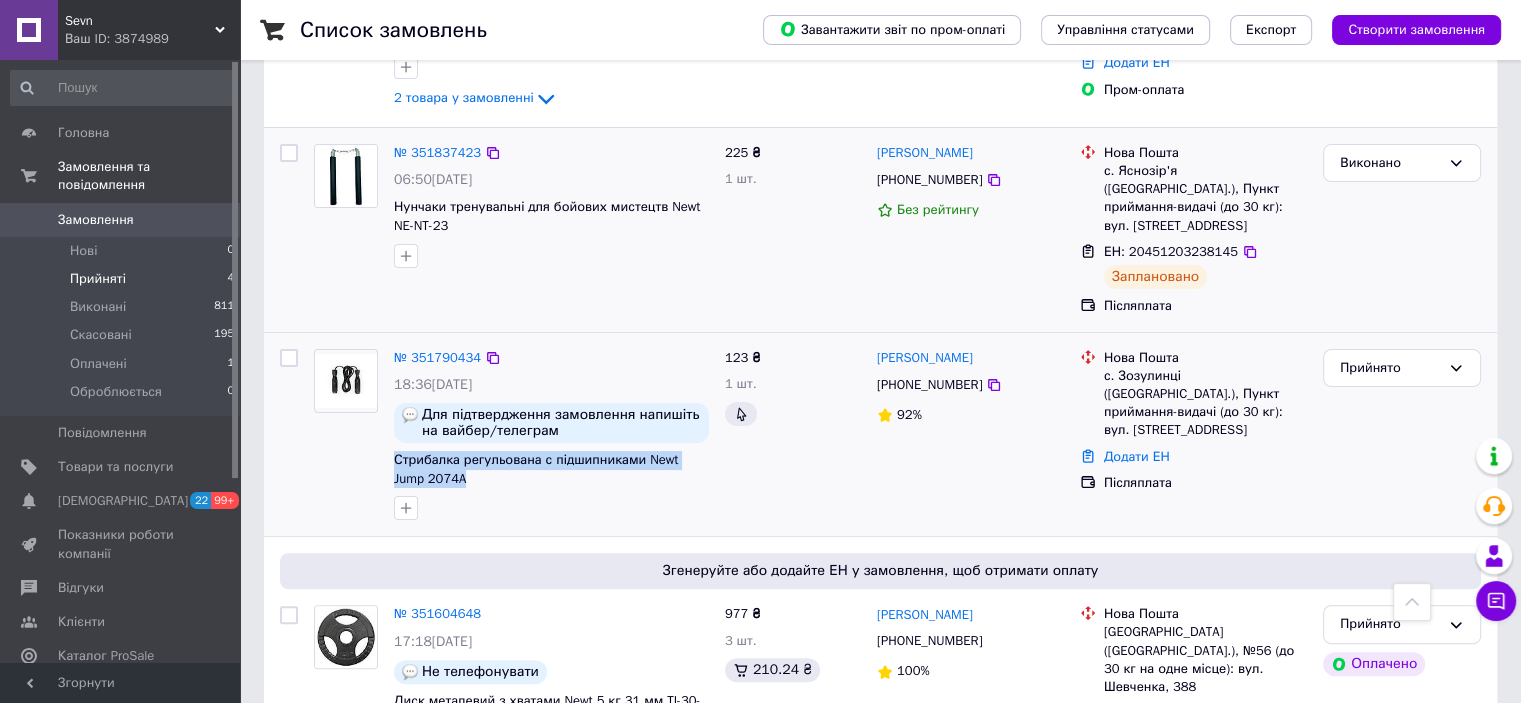 drag, startPoint x: 470, startPoint y: 463, endPoint x: 391, endPoint y: 448, distance: 80.411446 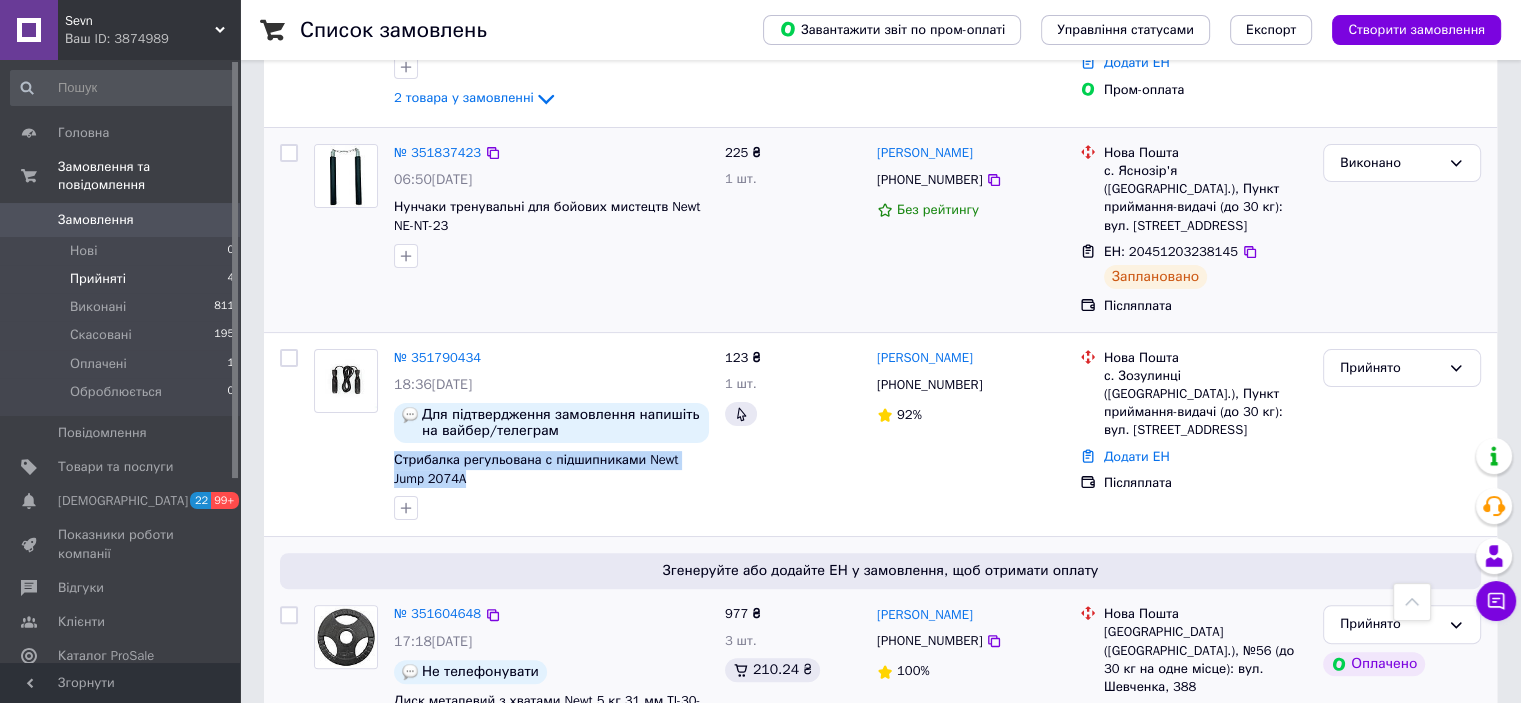 copy on "Стрибалка регульована с підшипниками Newt Jump 2074A" 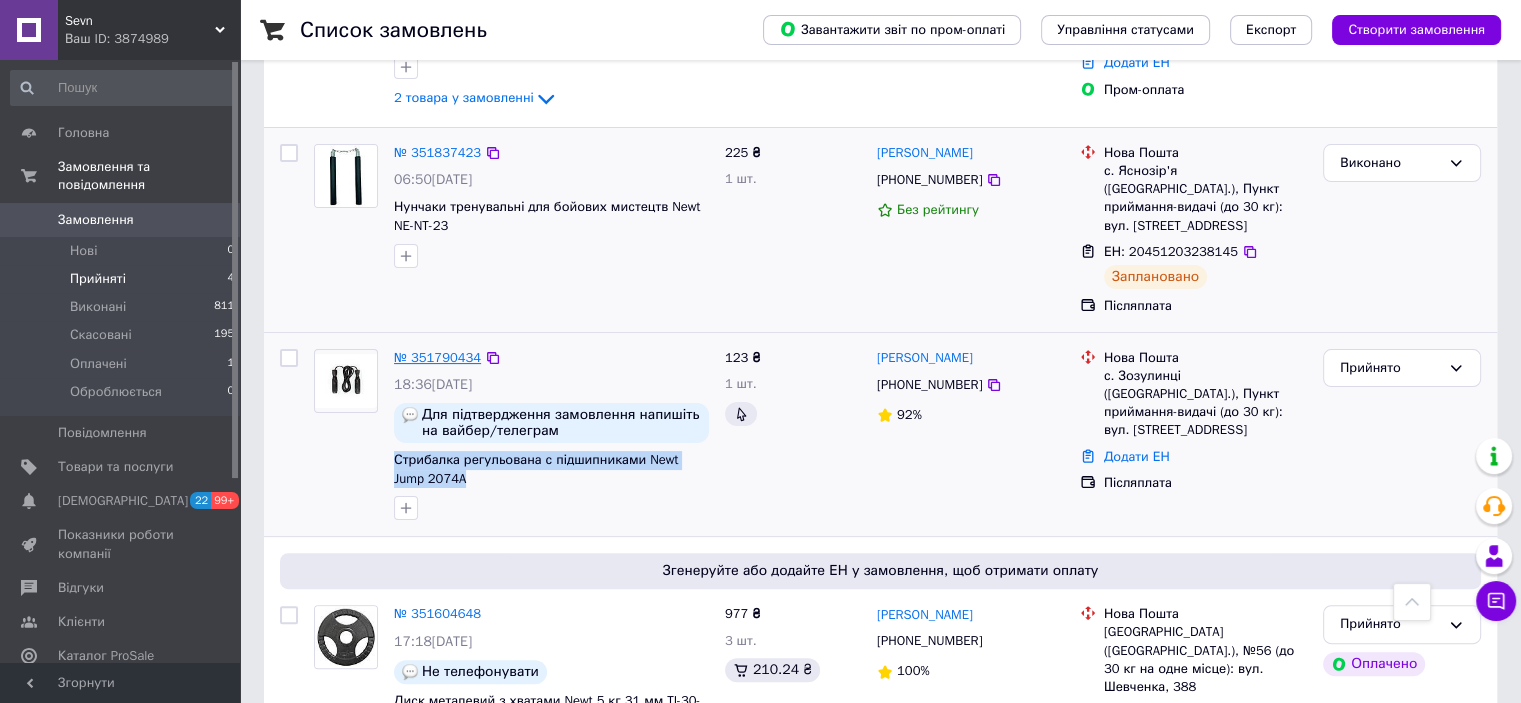 click on "№ 351790434" at bounding box center (437, 357) 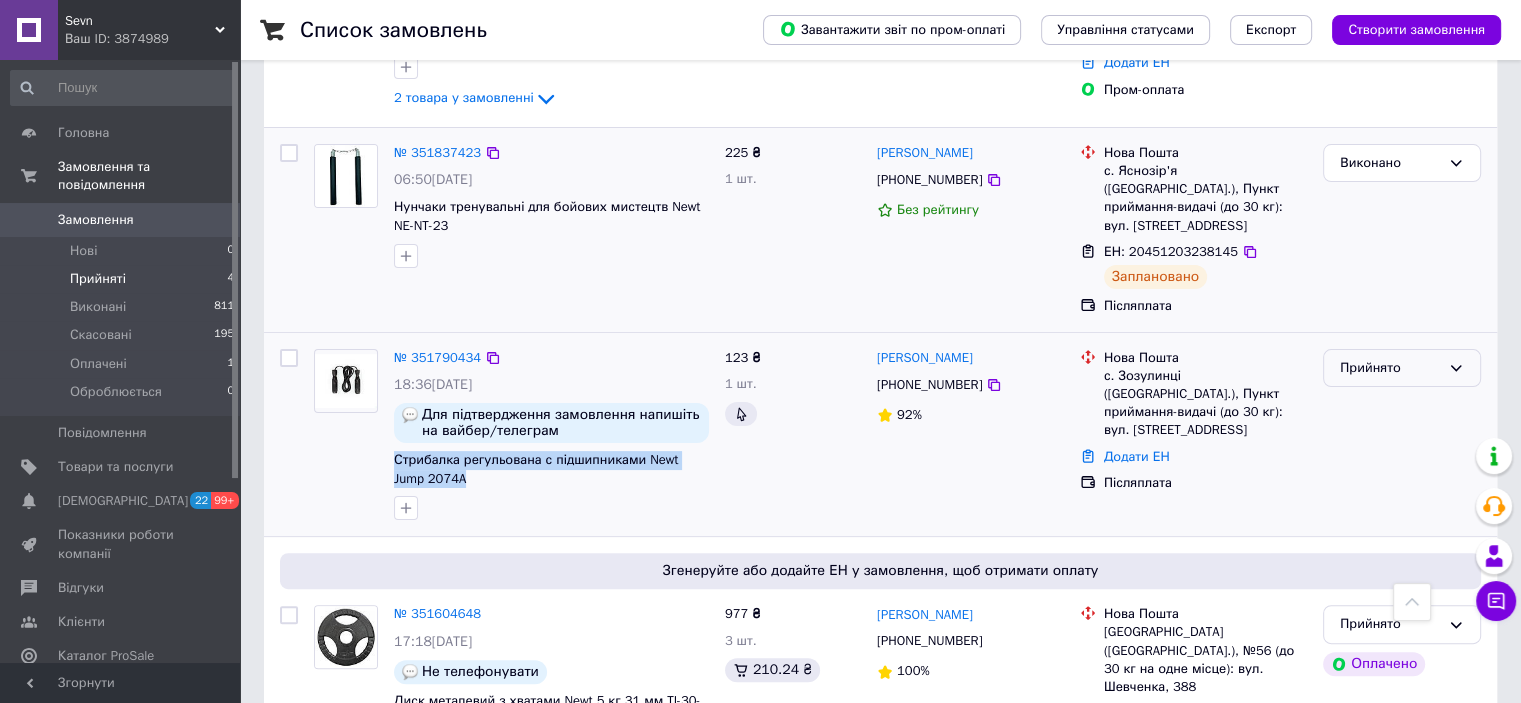 click on "Прийнято" at bounding box center (1402, 368) 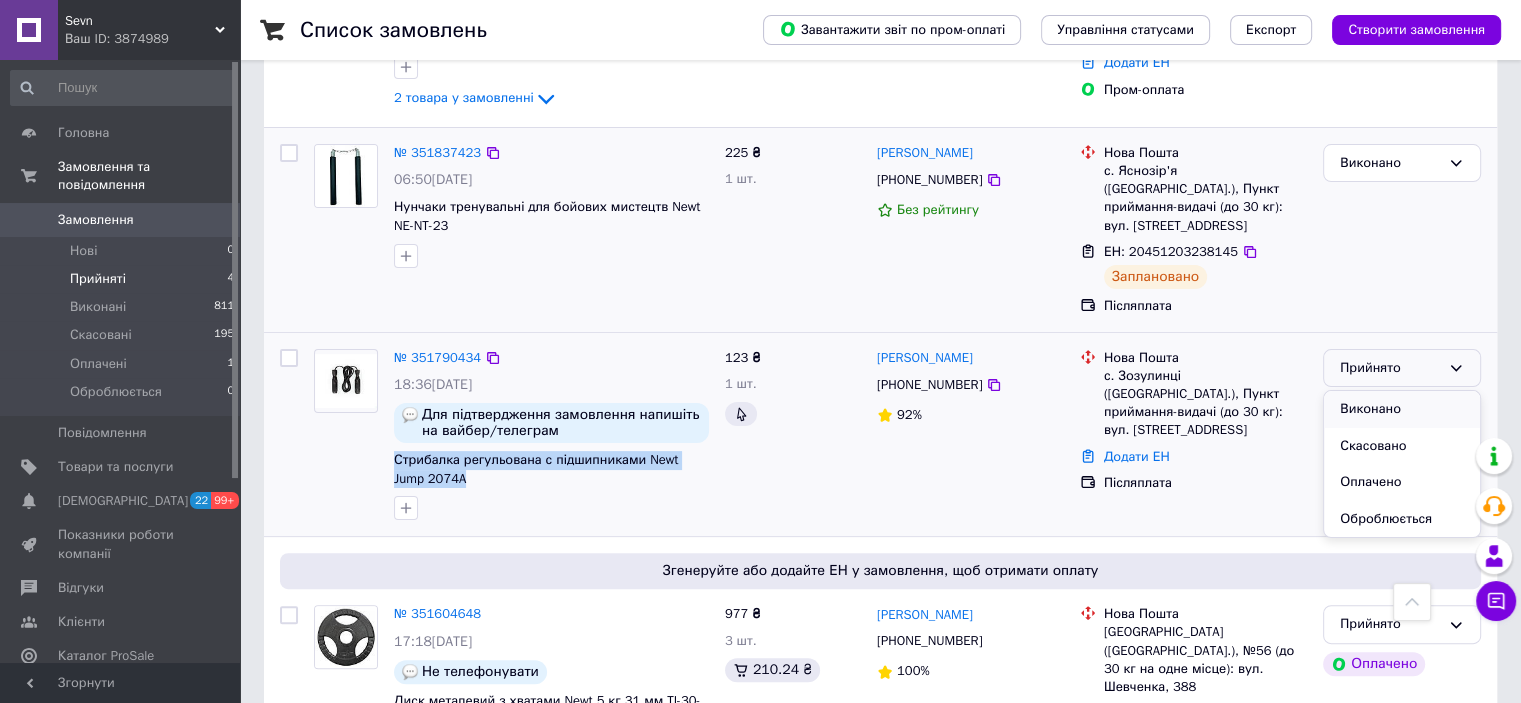 click on "Виконано" at bounding box center (1402, 409) 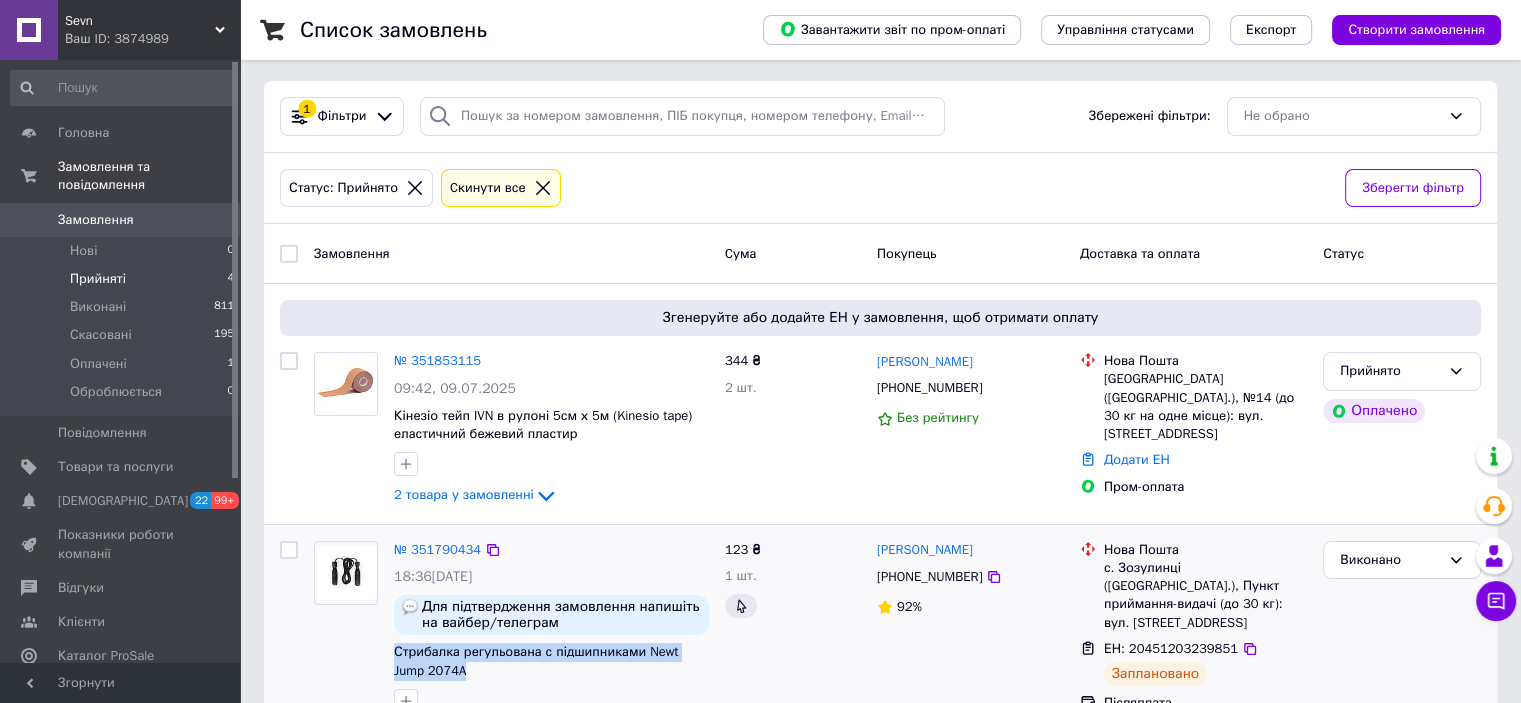 scroll, scrollTop: 0, scrollLeft: 0, axis: both 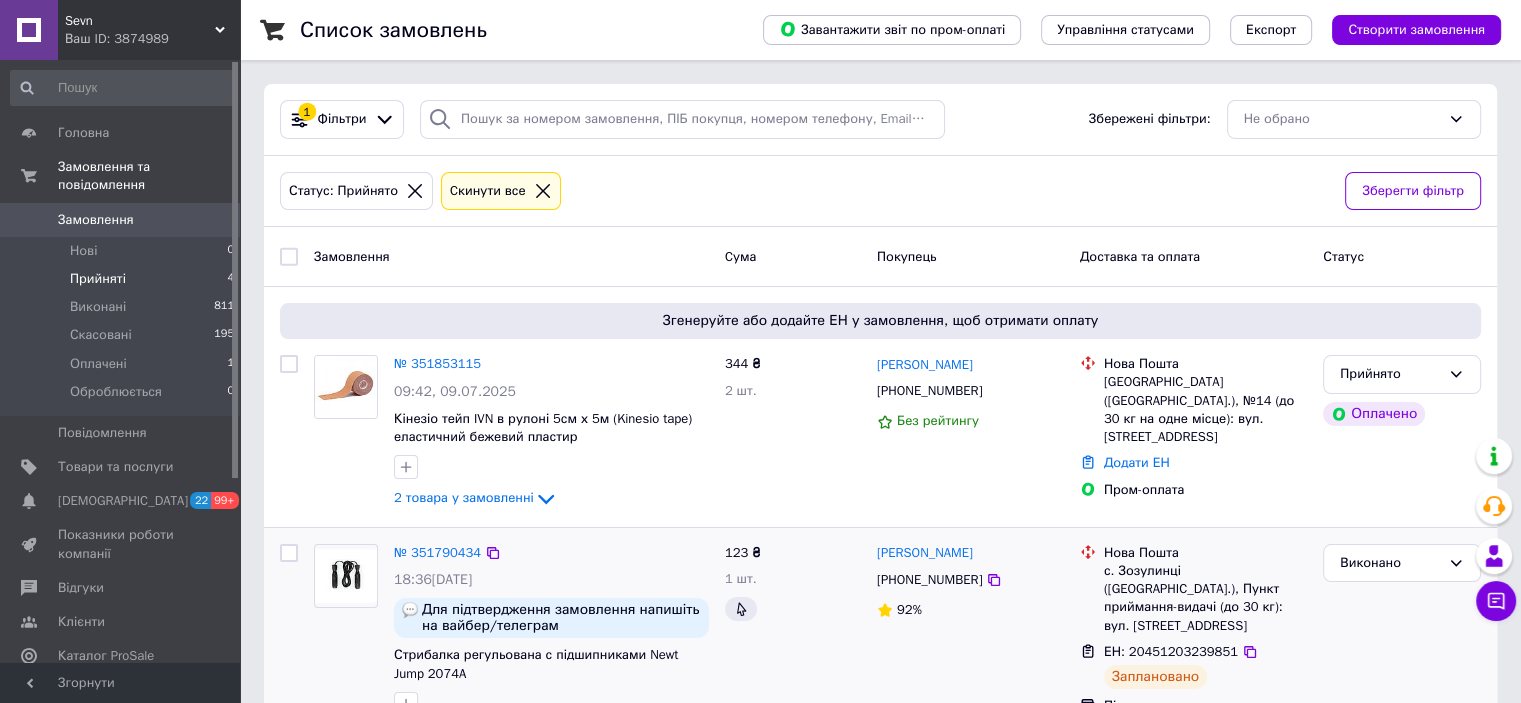 click 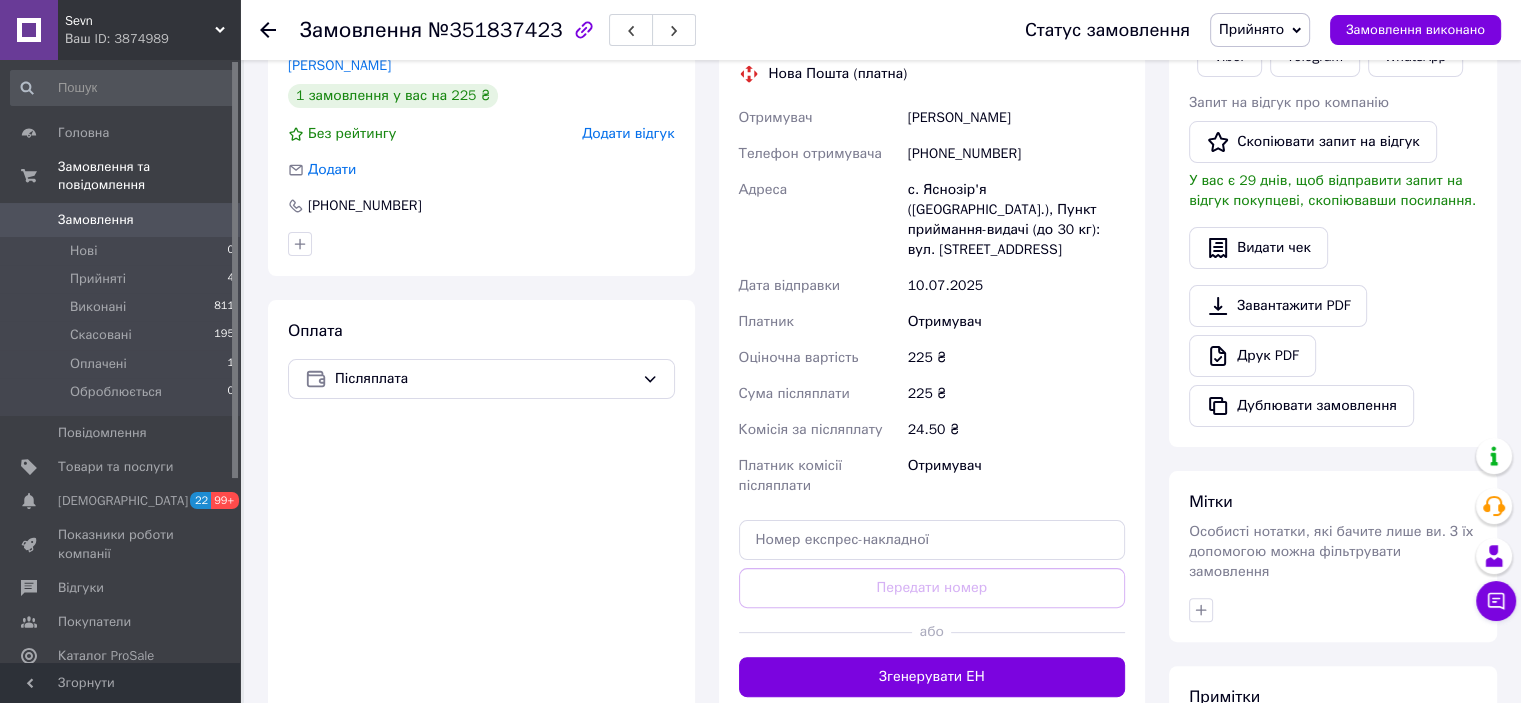 scroll, scrollTop: 500, scrollLeft: 0, axis: vertical 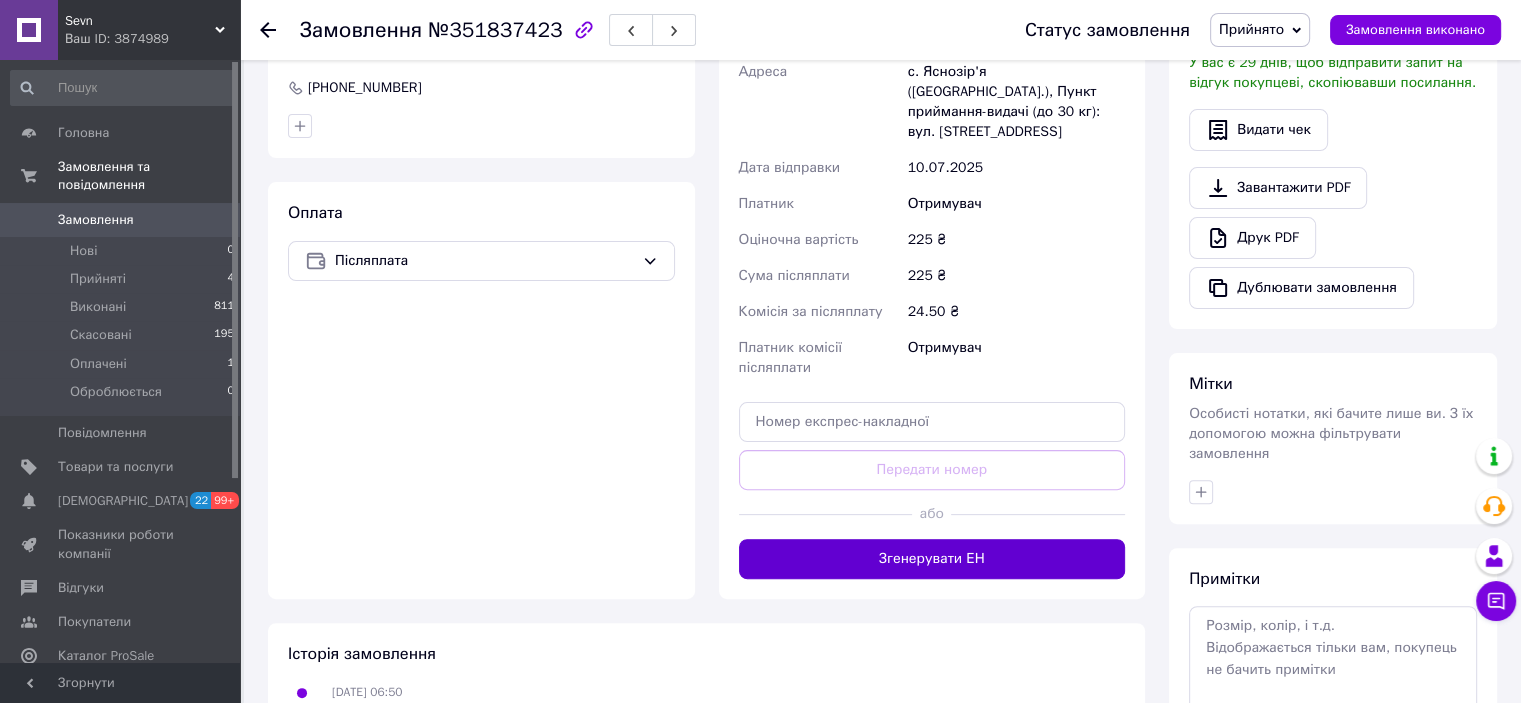 click on "Згенерувати ЕН" at bounding box center (932, 559) 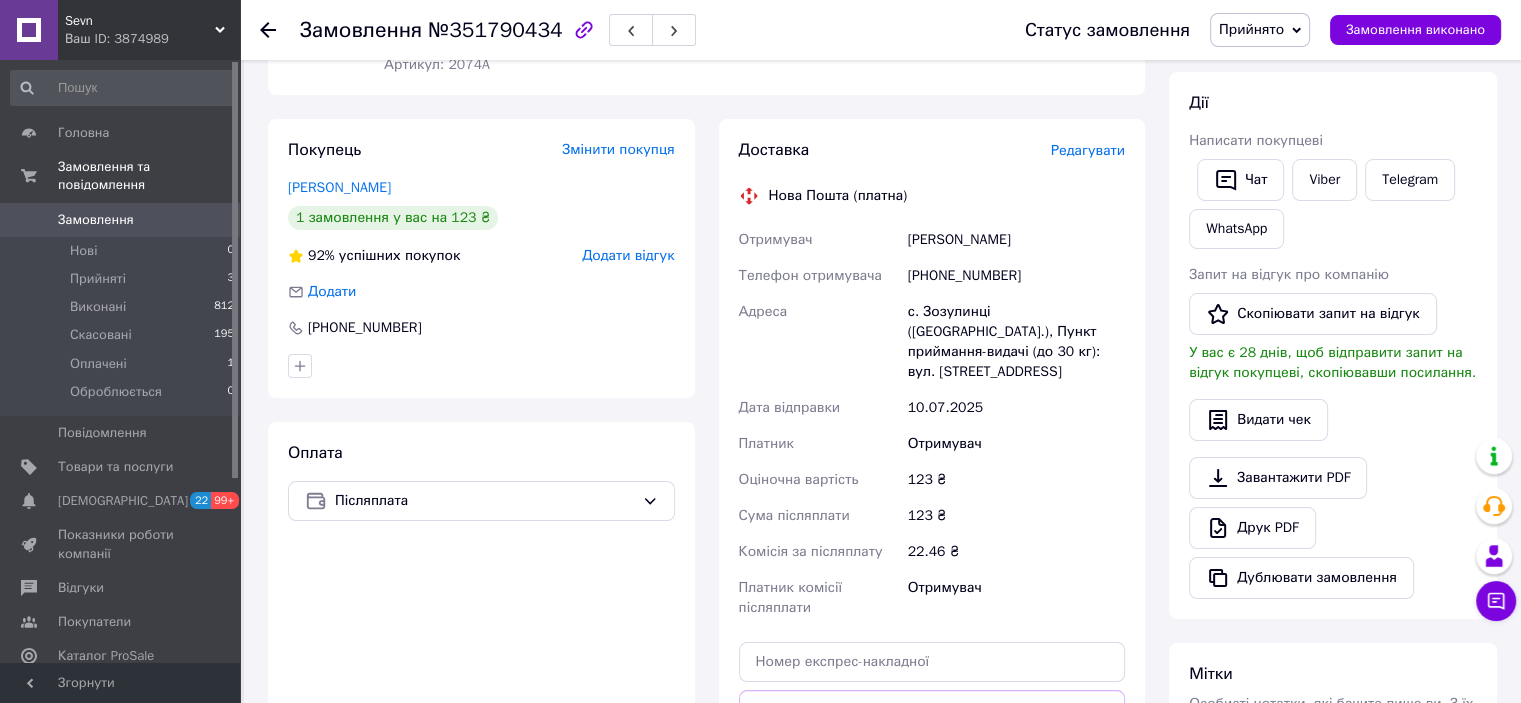 scroll, scrollTop: 511, scrollLeft: 0, axis: vertical 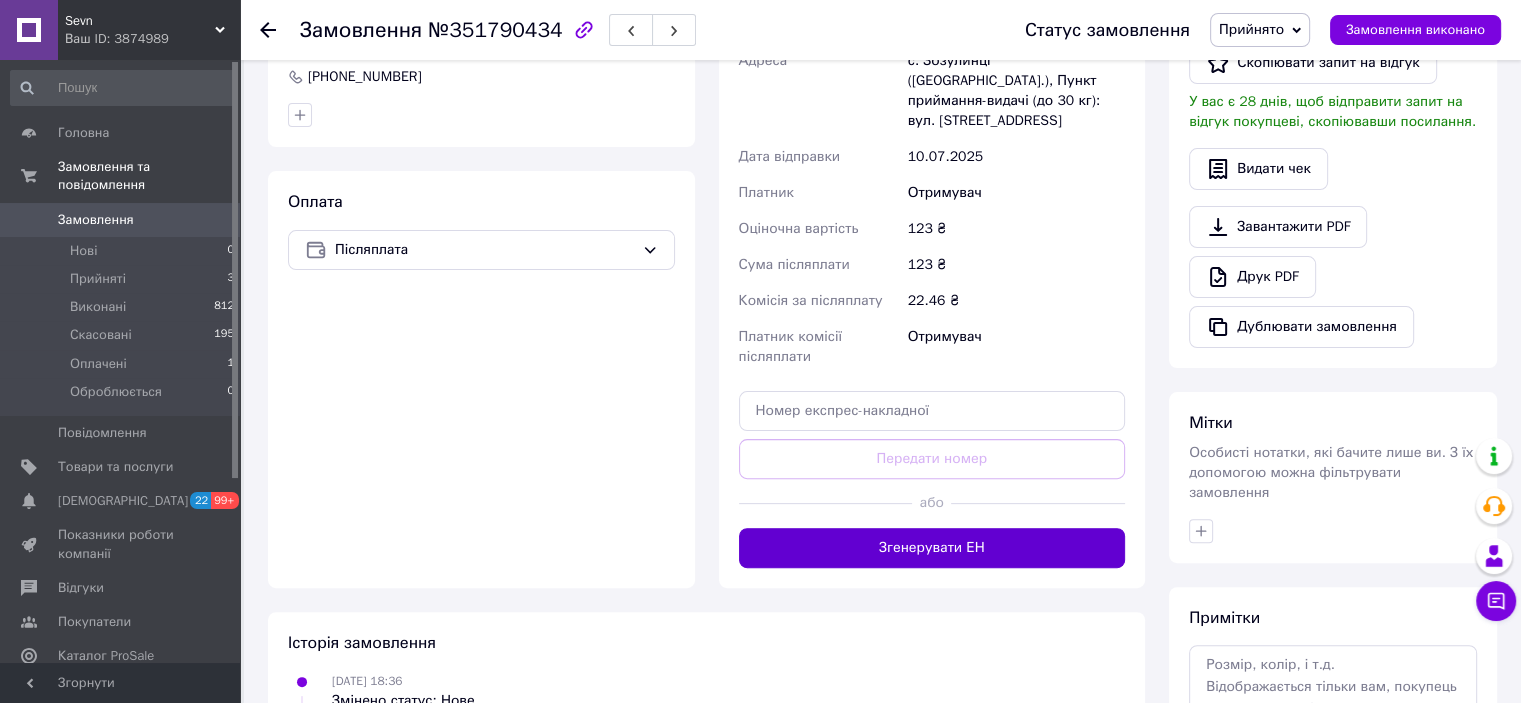 click on "Згенерувати ЕН" at bounding box center (932, 548) 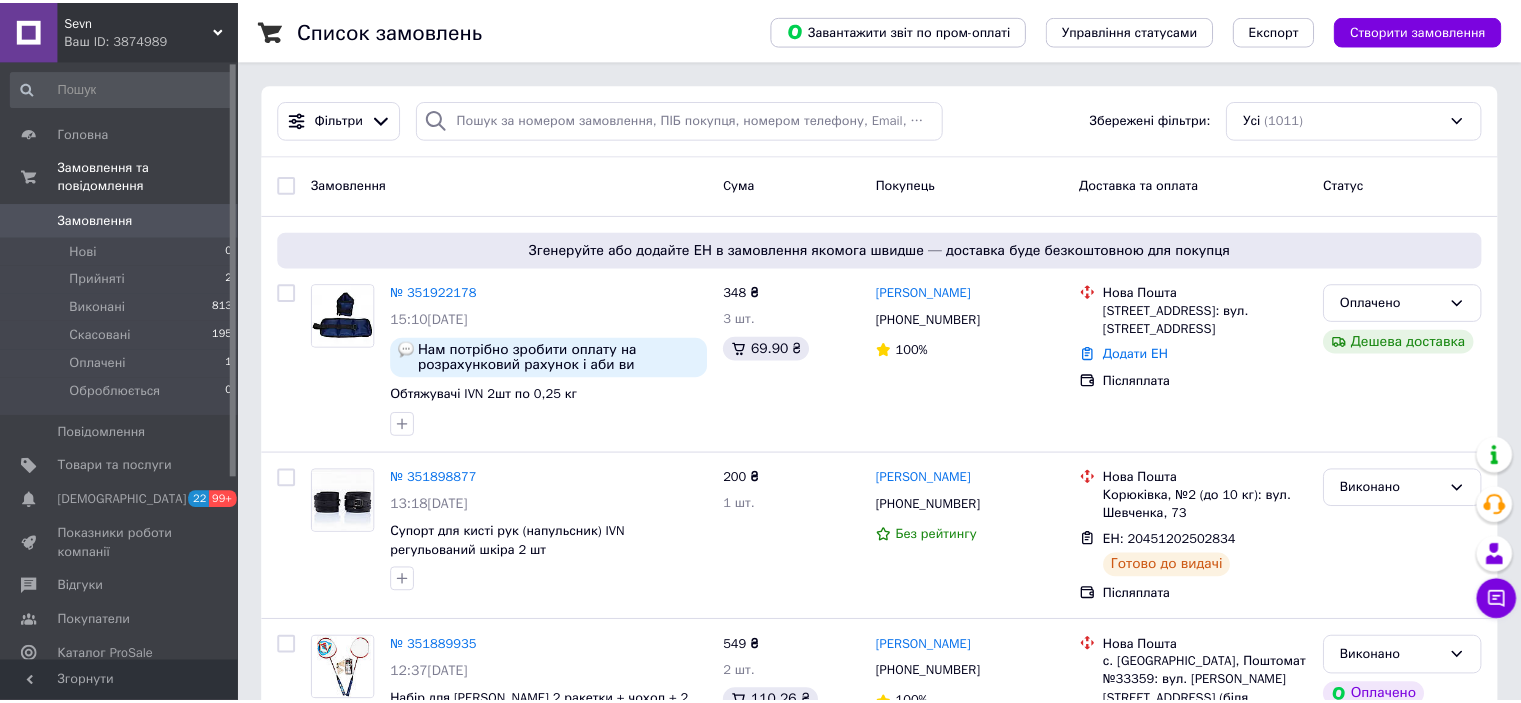 scroll, scrollTop: 0, scrollLeft: 0, axis: both 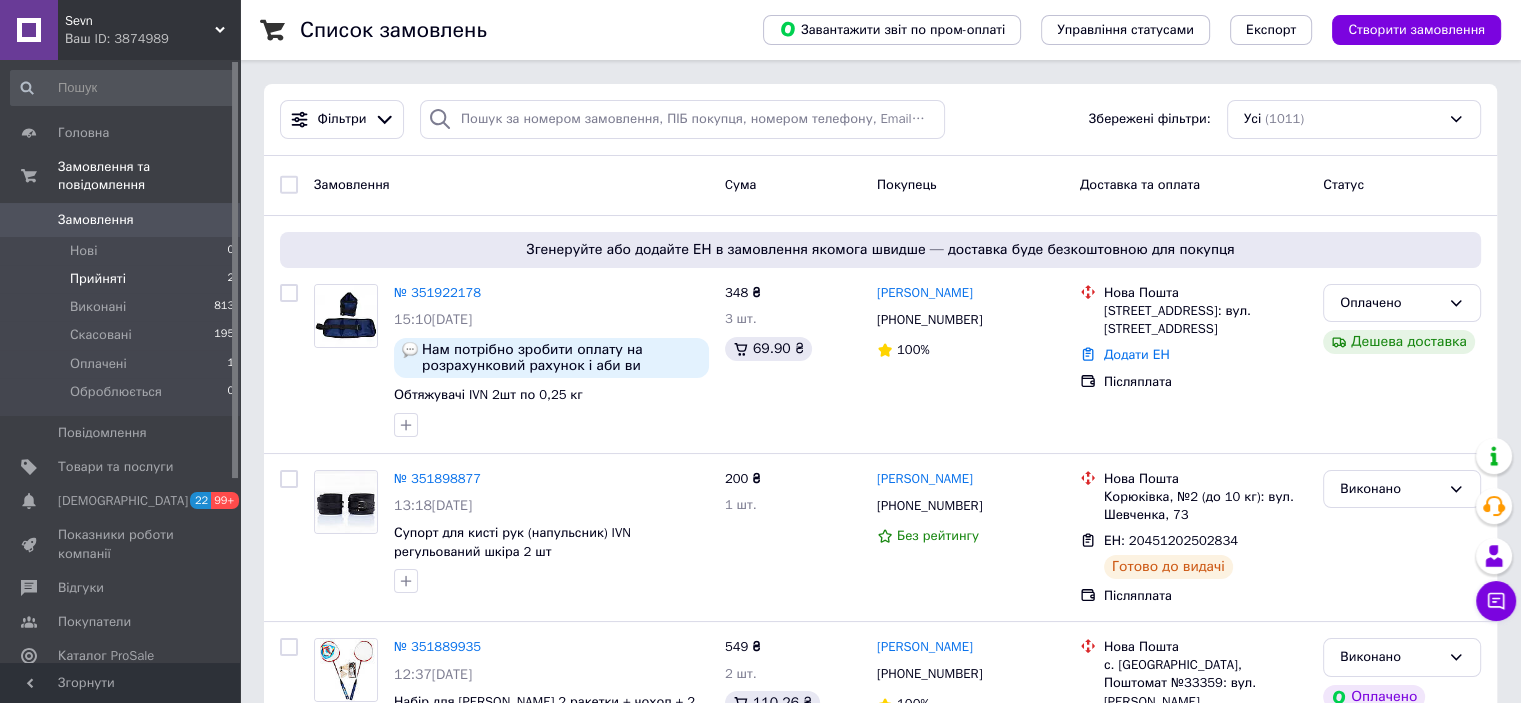 click on "Прийняті" at bounding box center (98, 279) 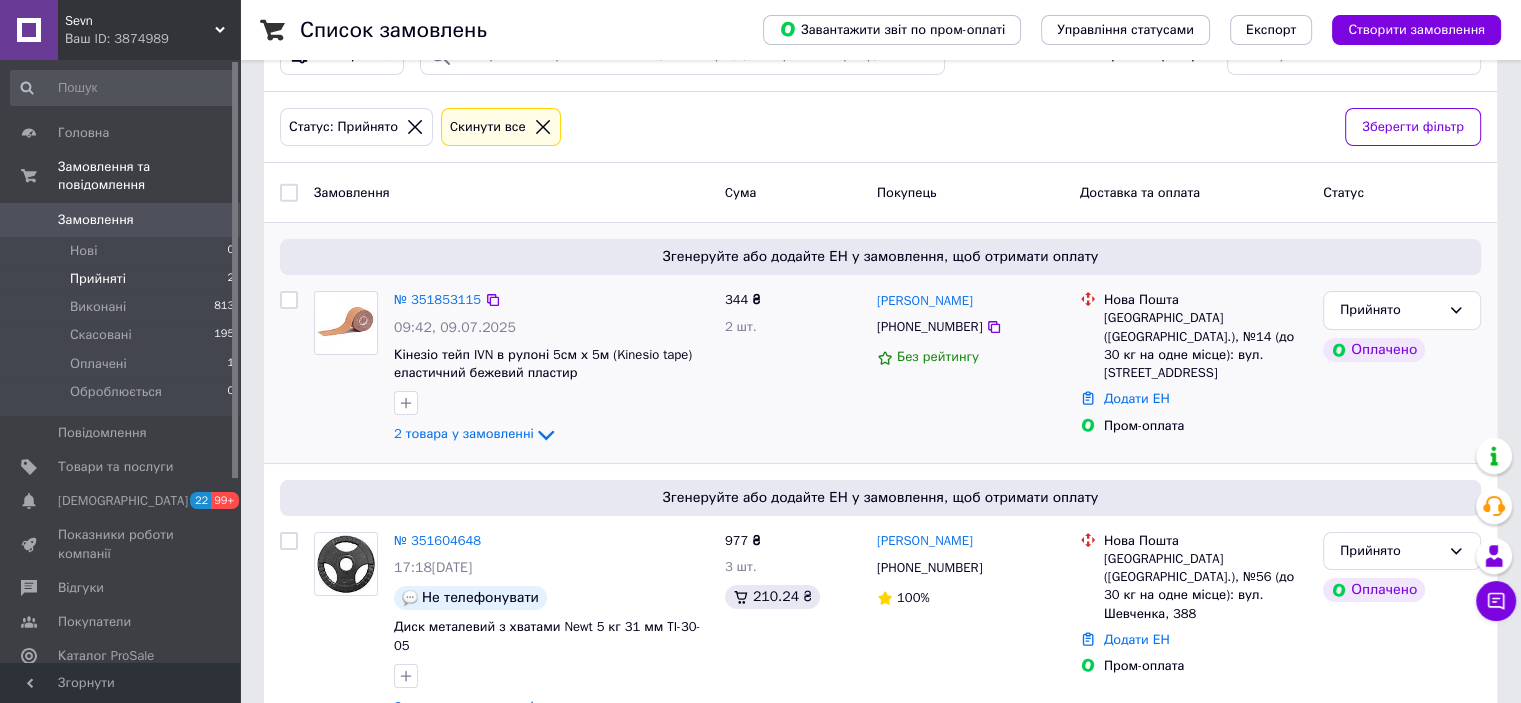 scroll, scrollTop: 100, scrollLeft: 0, axis: vertical 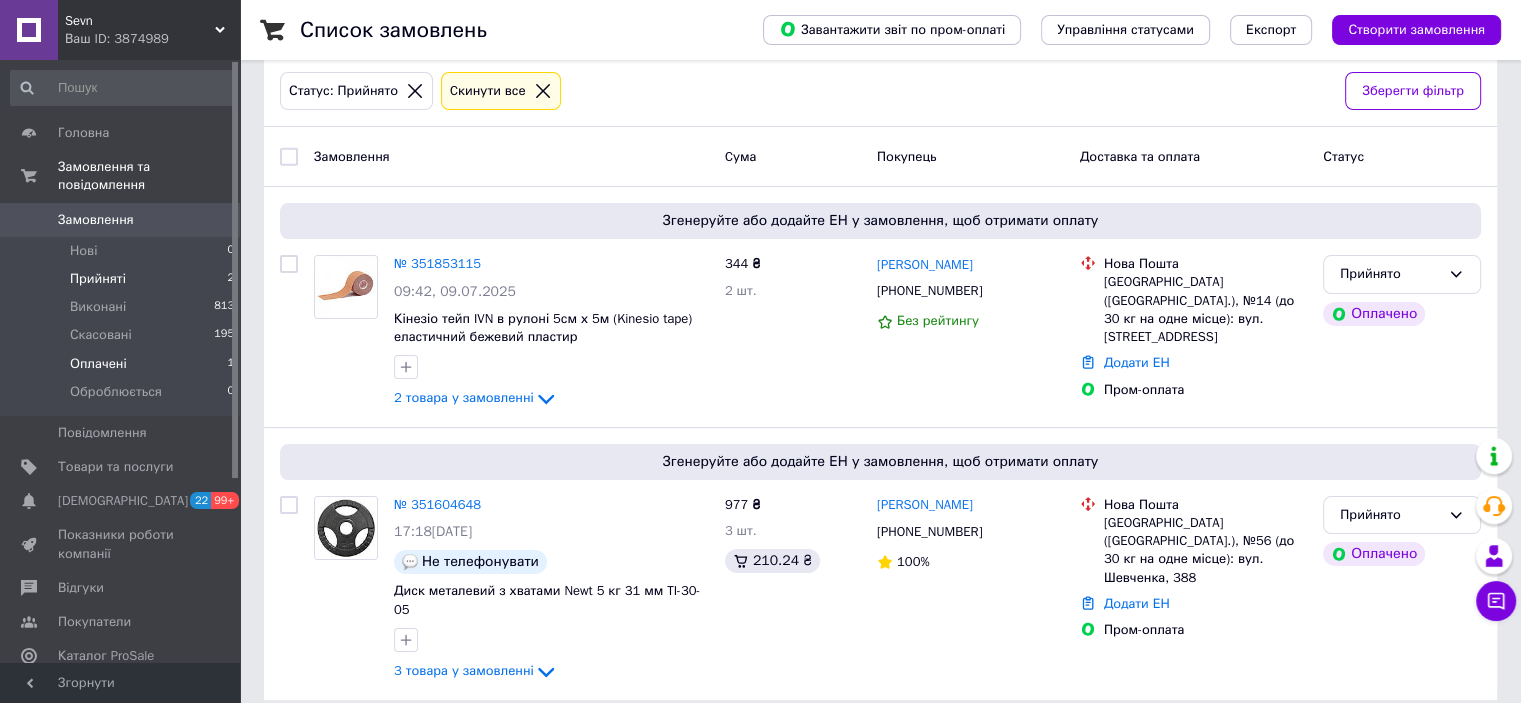 click on "Оплачені" at bounding box center [98, 364] 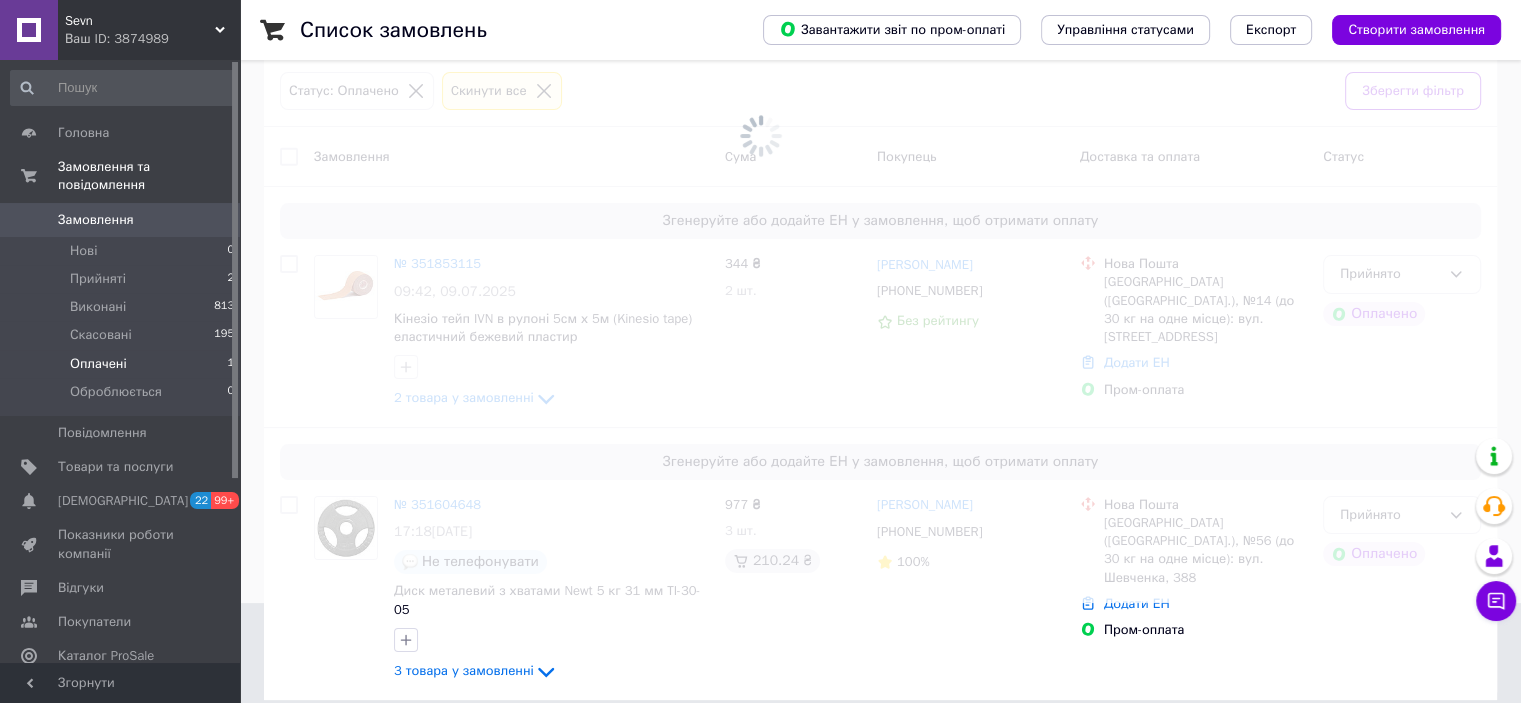 scroll, scrollTop: 0, scrollLeft: 0, axis: both 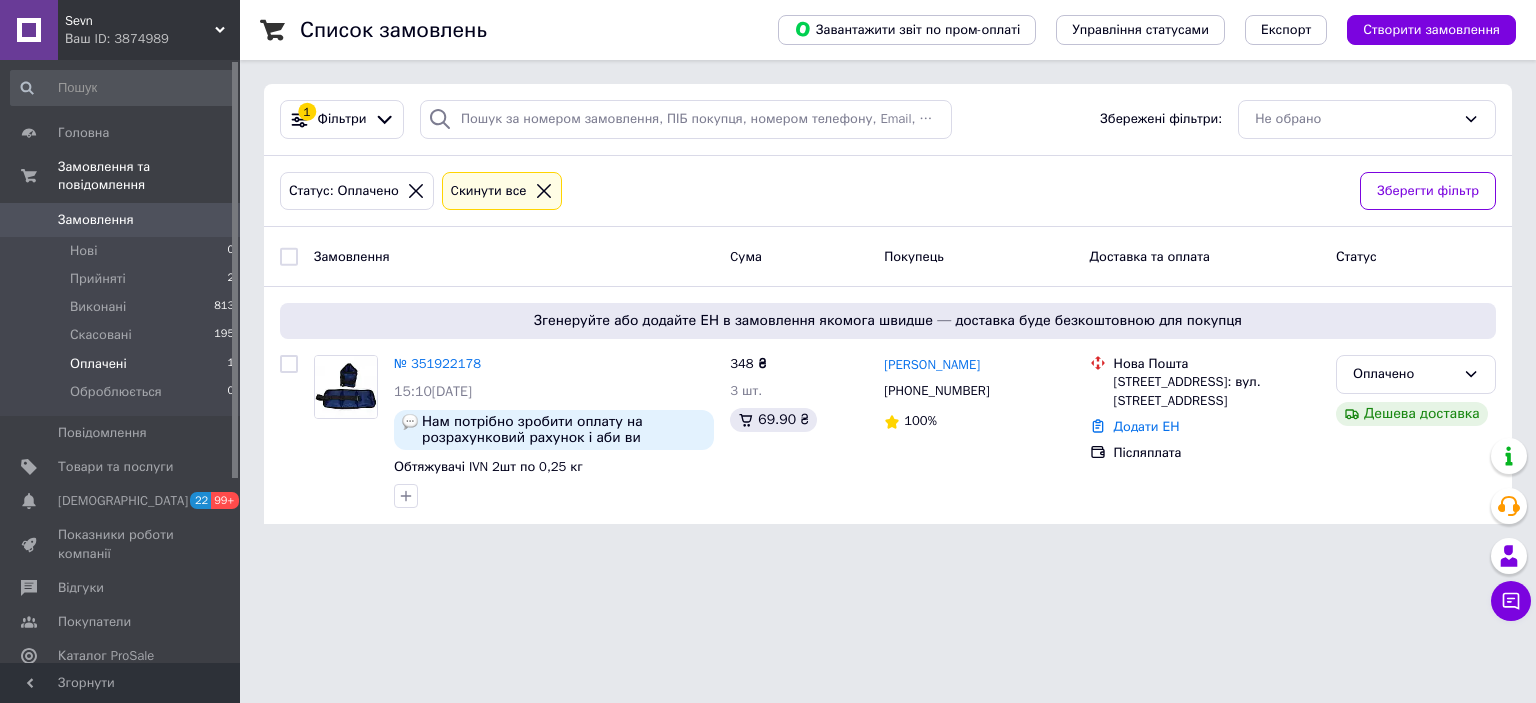 click 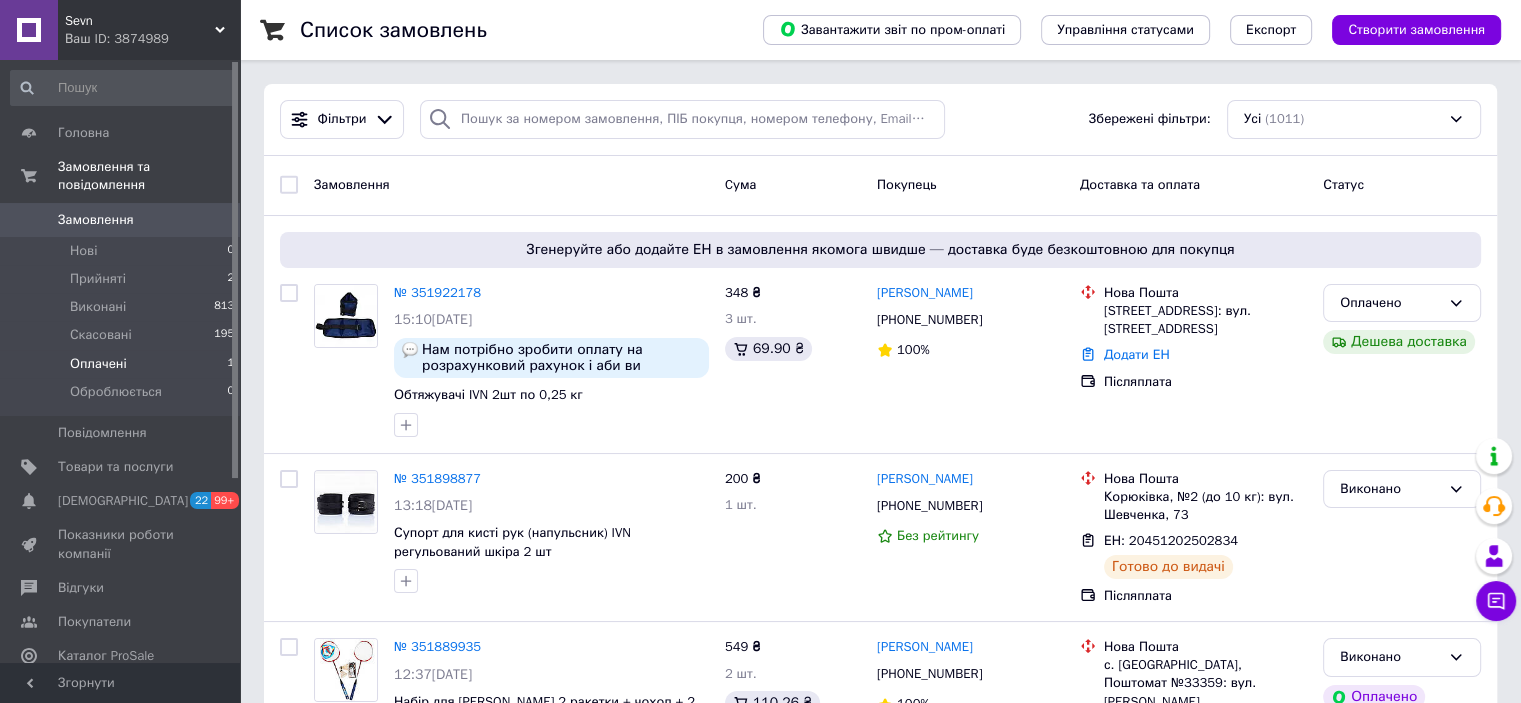 click on "Sevn" at bounding box center [140, 21] 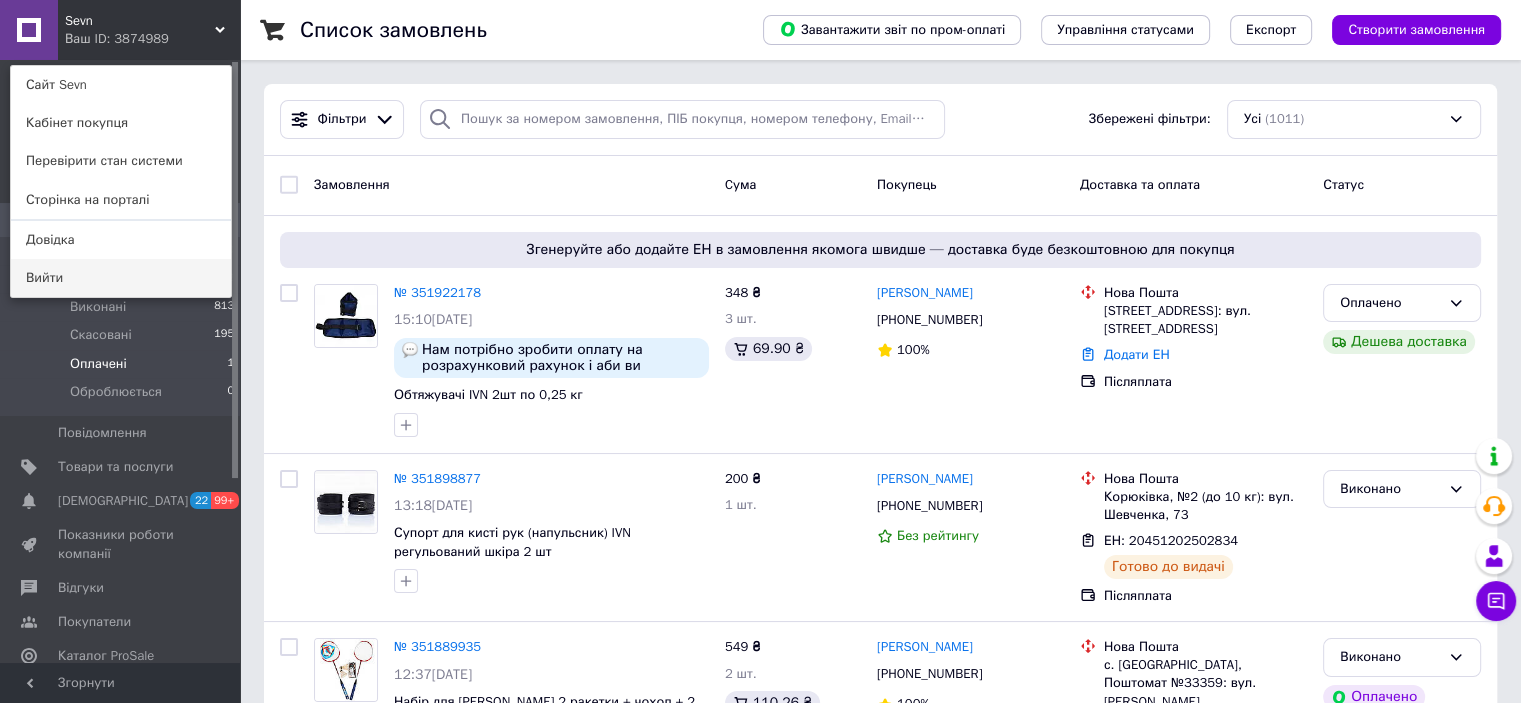 click on "Вийти" at bounding box center (121, 278) 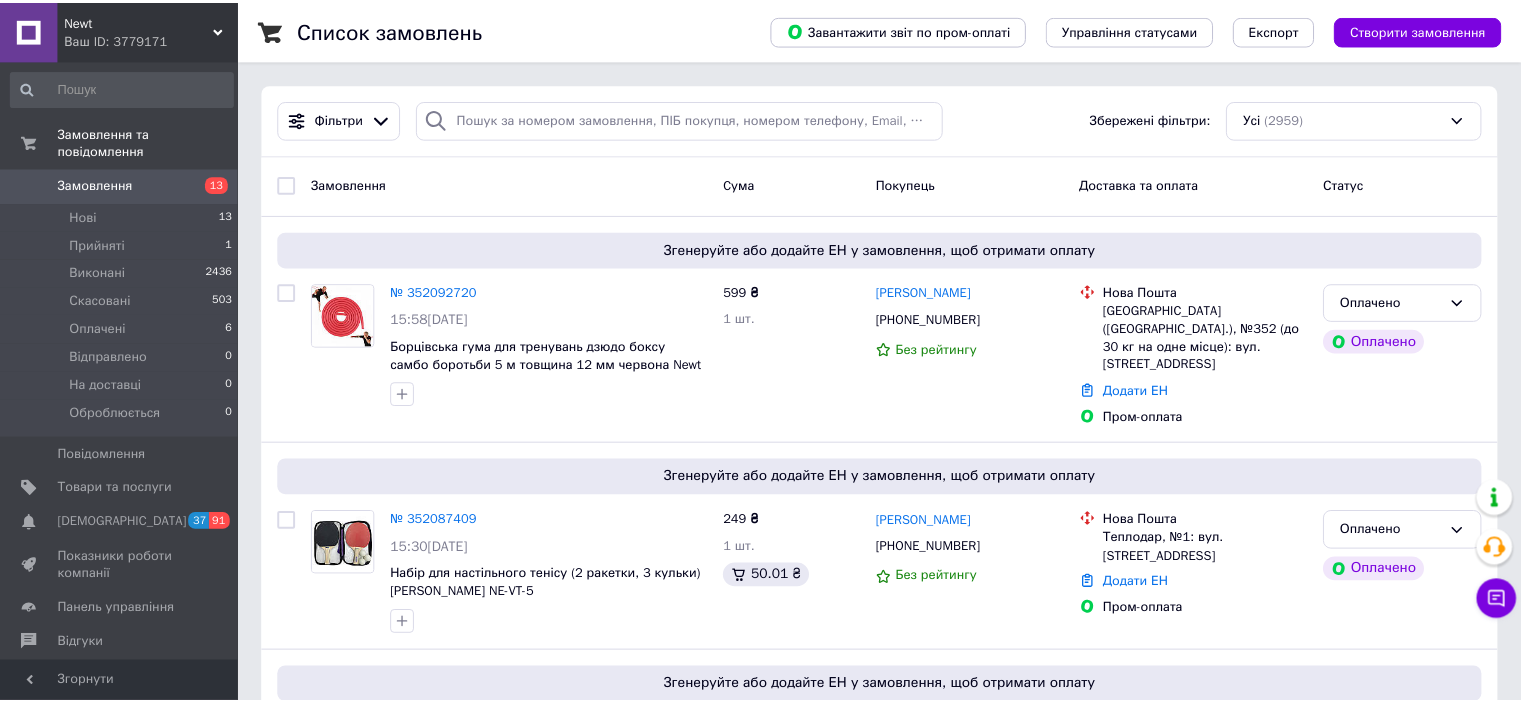 scroll, scrollTop: 0, scrollLeft: 0, axis: both 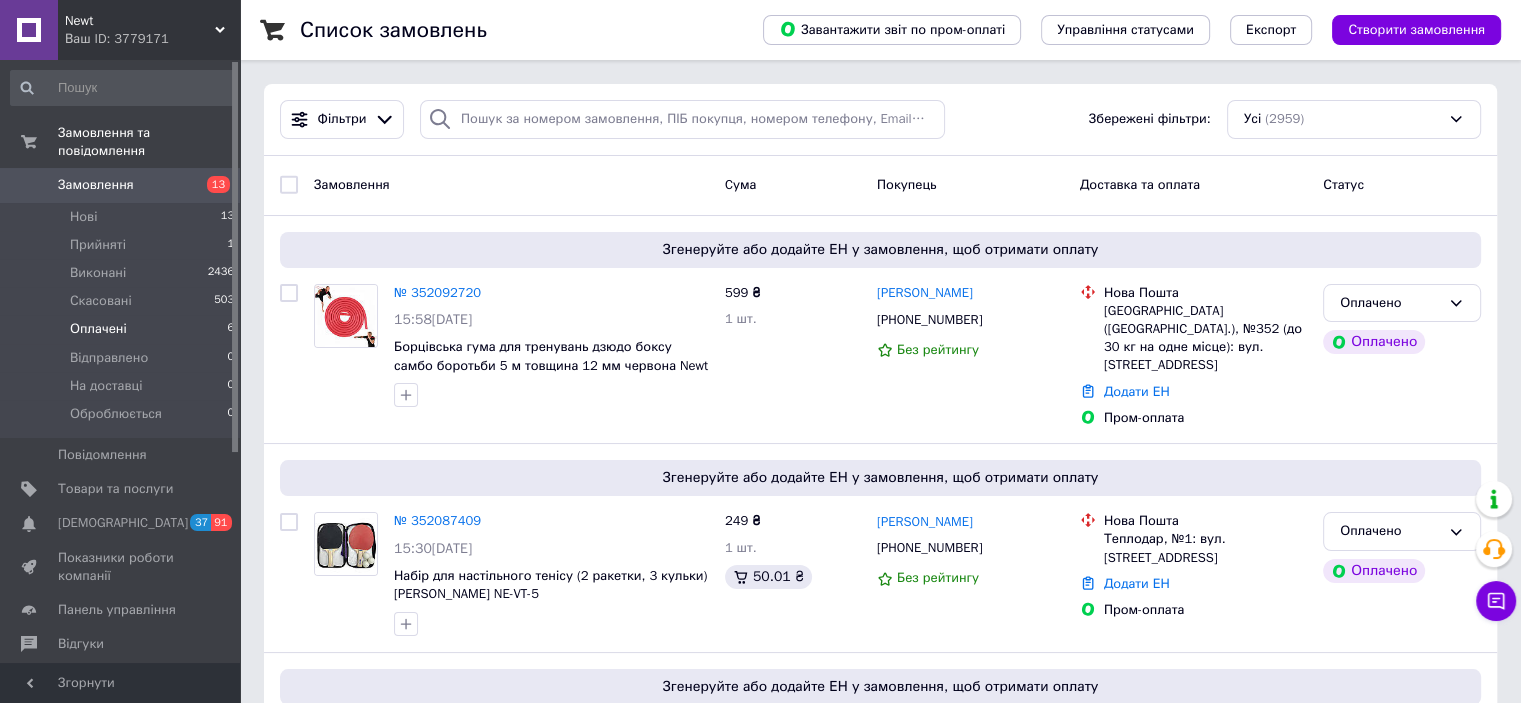 click on "Оплачені" at bounding box center (98, 329) 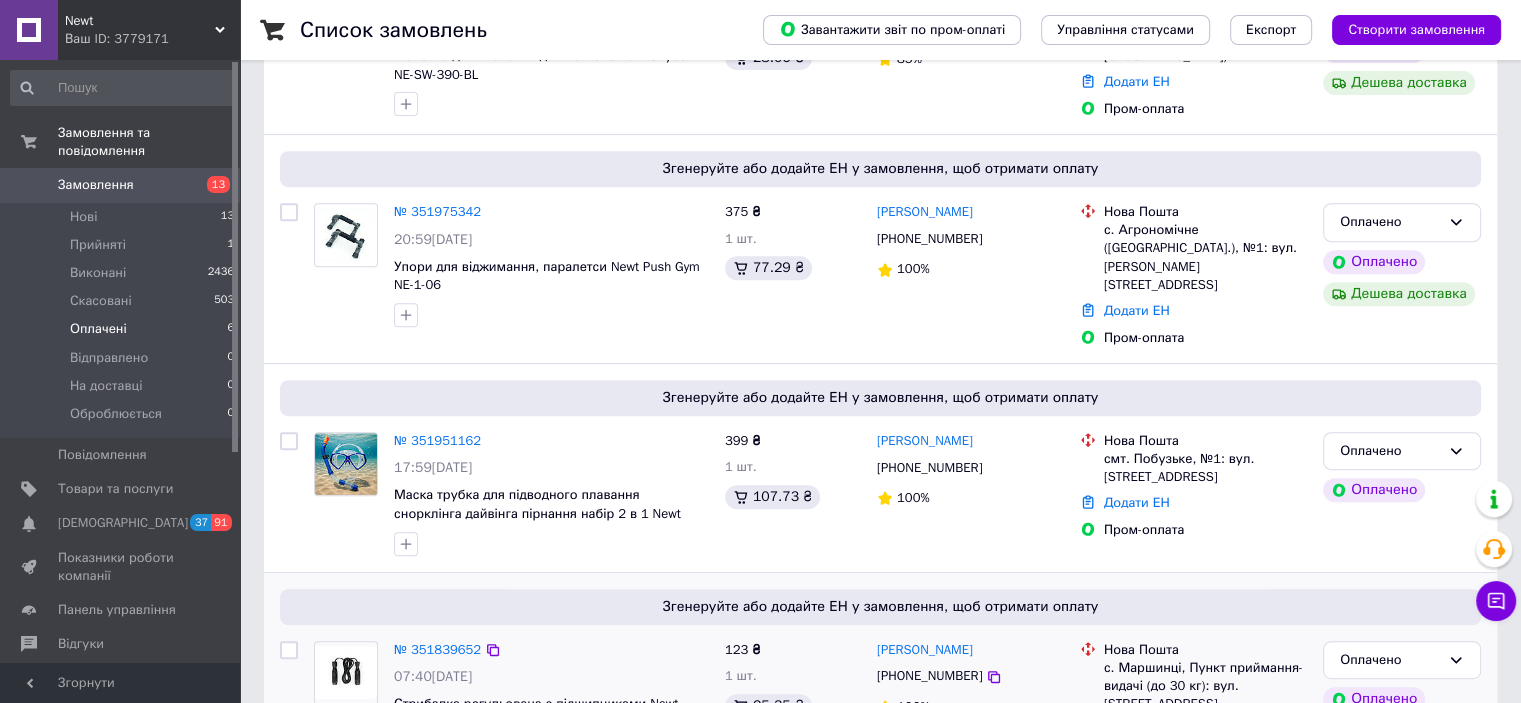 scroll, scrollTop: 860, scrollLeft: 0, axis: vertical 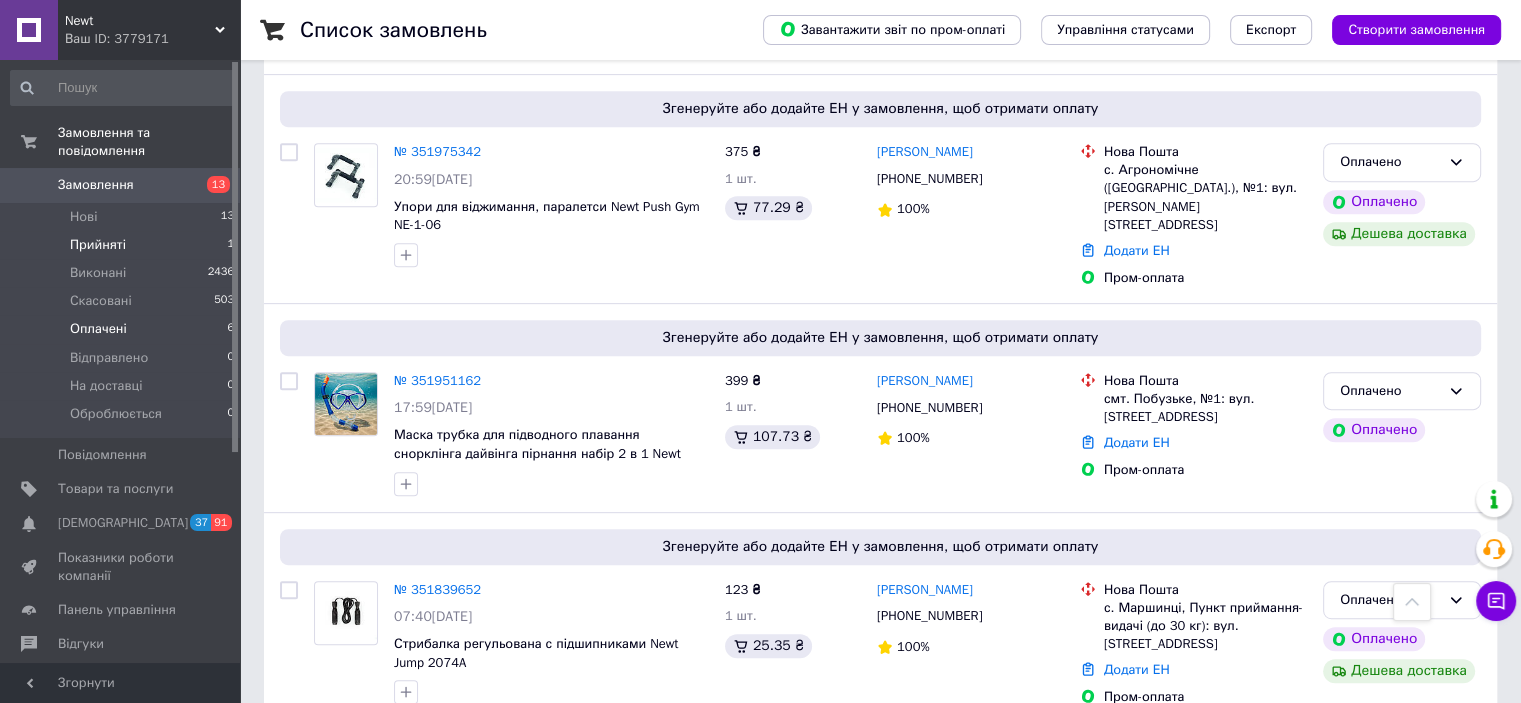 click on "Прийняті" at bounding box center [98, 245] 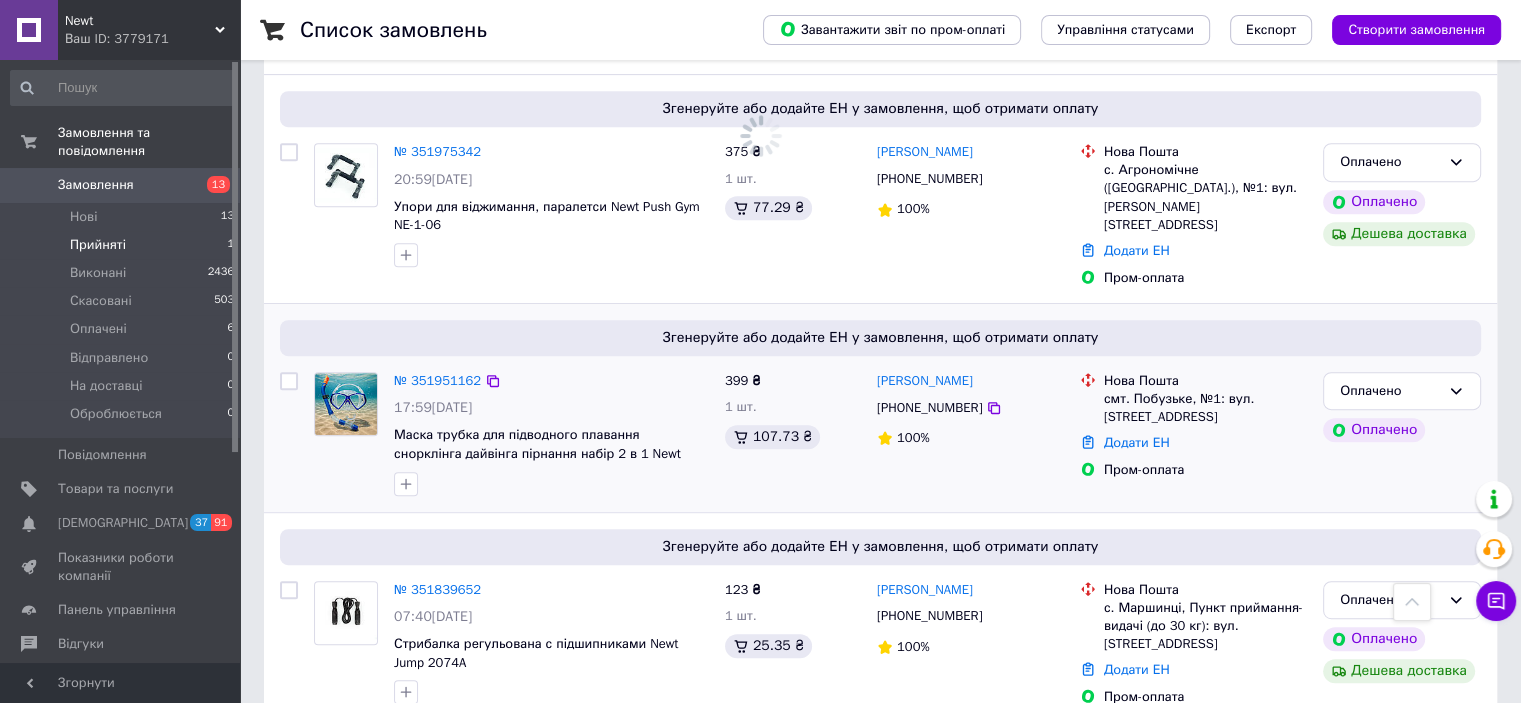 scroll, scrollTop: 0, scrollLeft: 0, axis: both 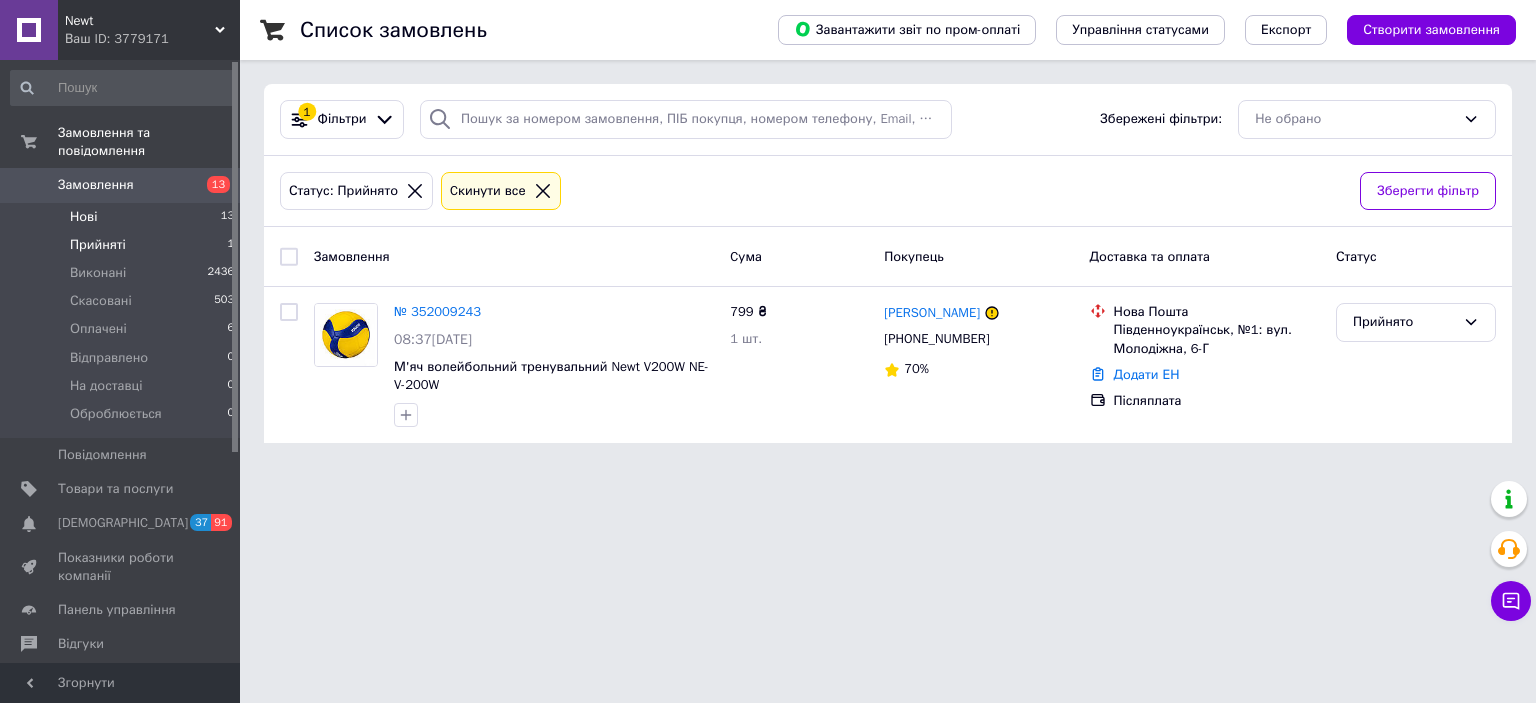 click on "Нові" at bounding box center [83, 217] 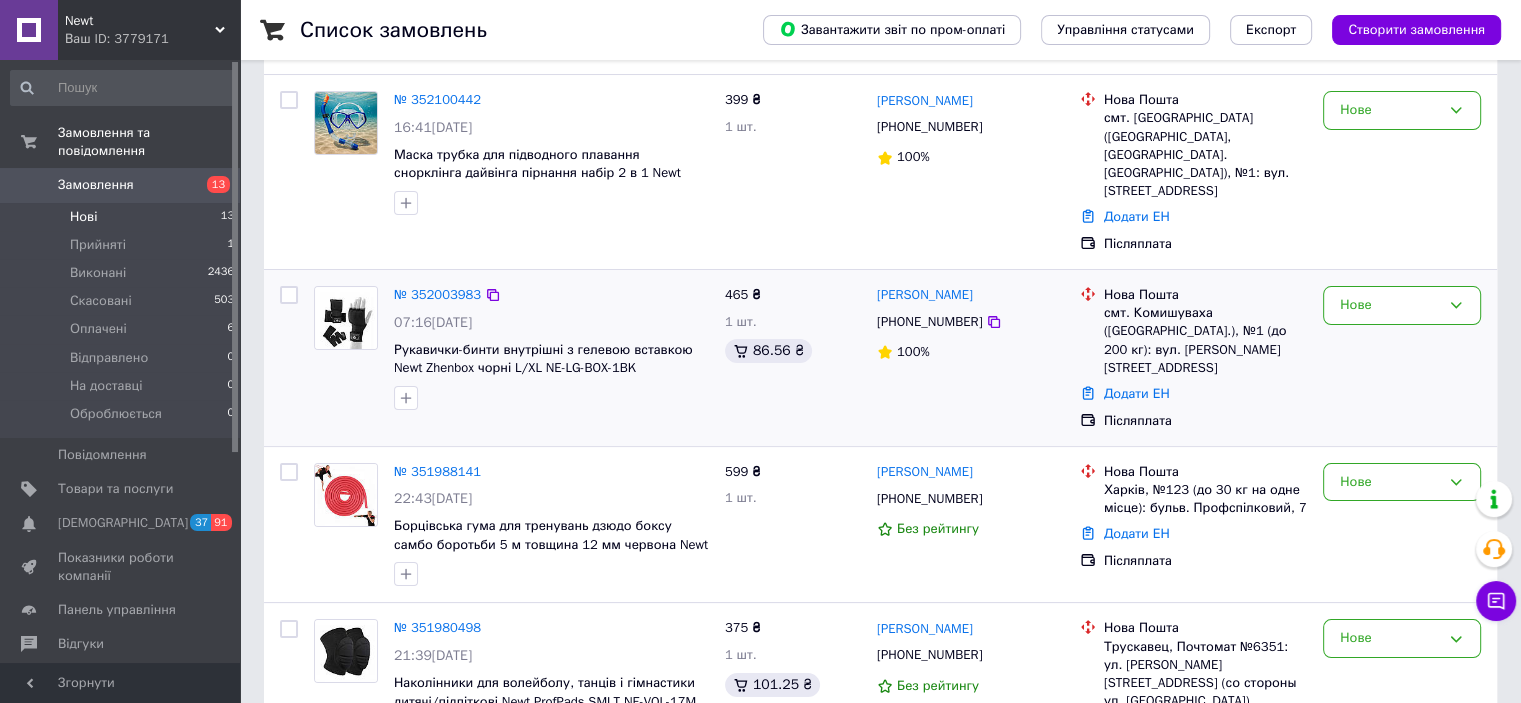 scroll, scrollTop: 0, scrollLeft: 0, axis: both 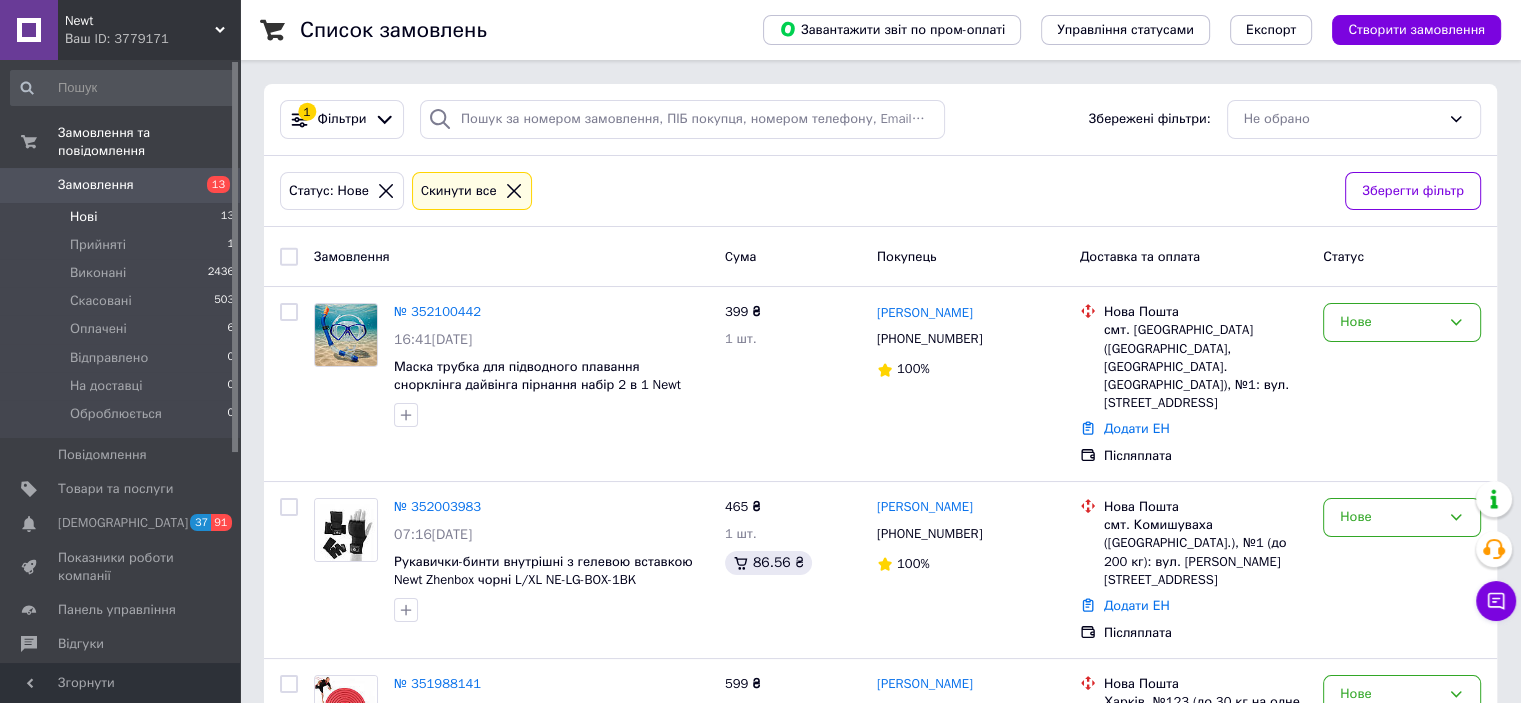 click 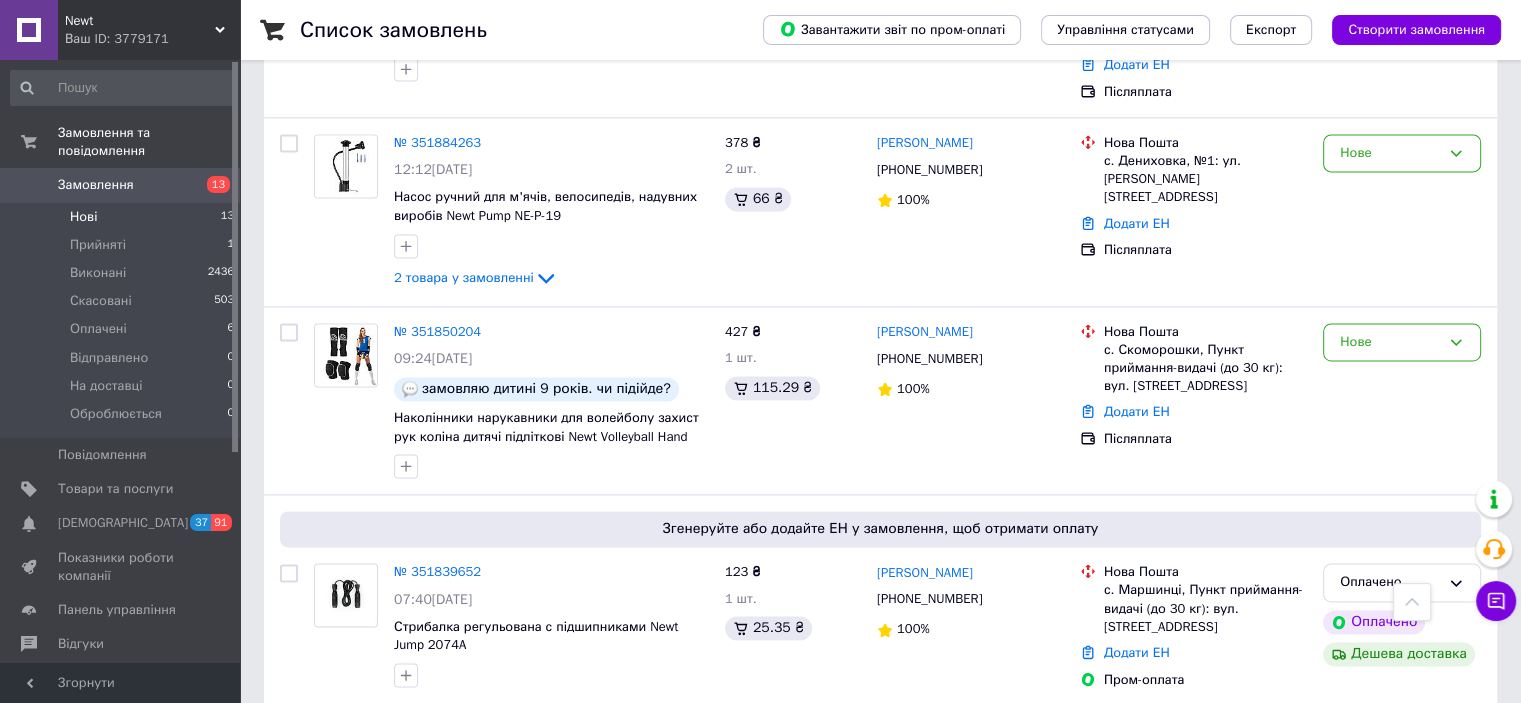 scroll, scrollTop: 3187, scrollLeft: 0, axis: vertical 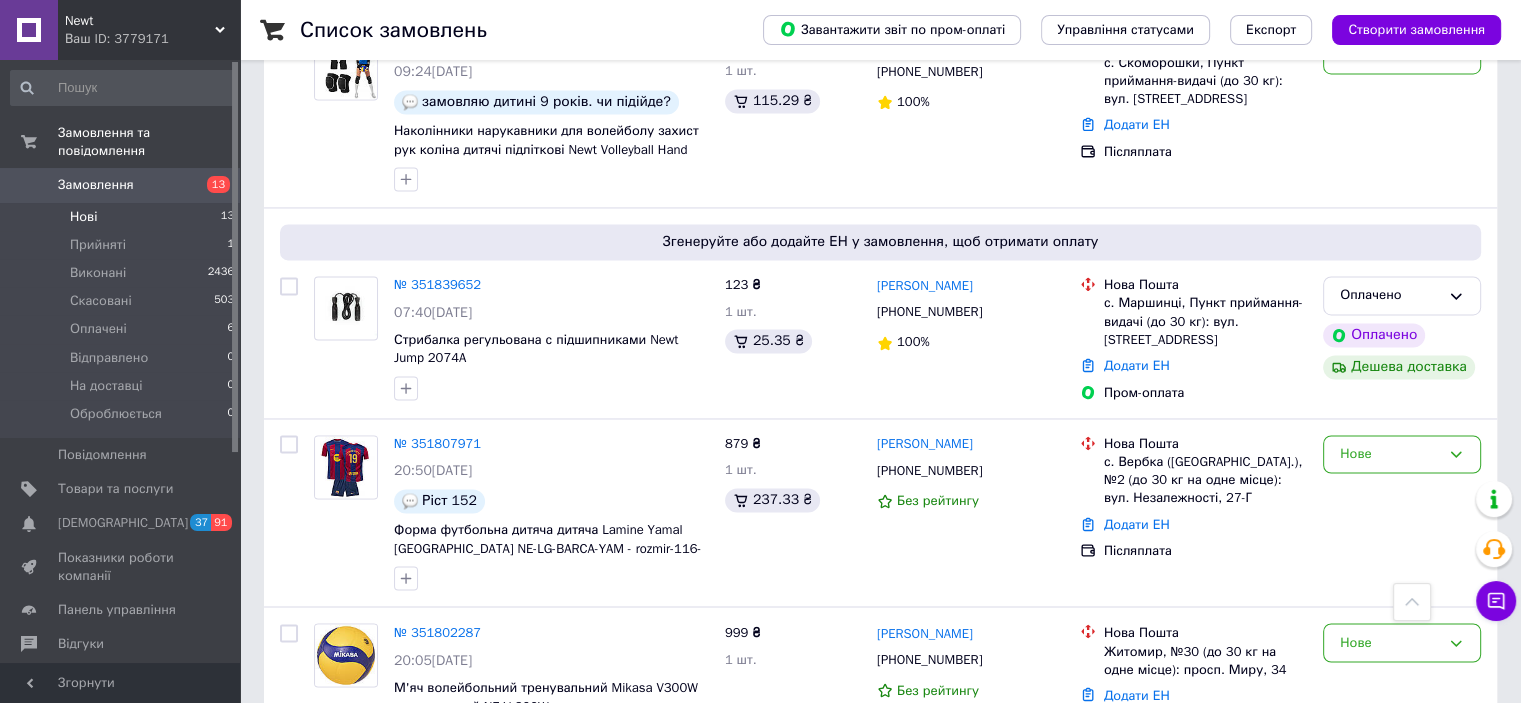 click on "2" at bounding box center (327, 808) 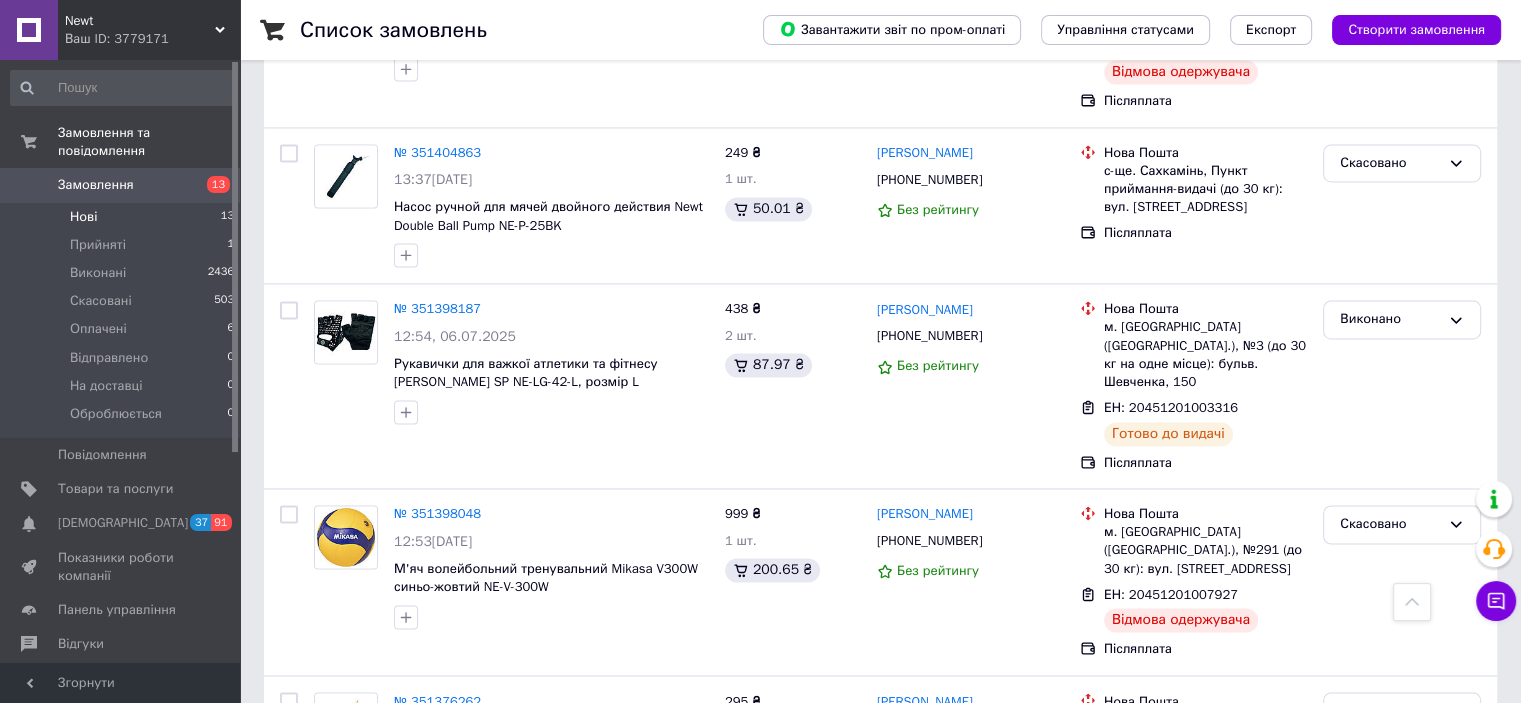 scroll, scrollTop: 3207, scrollLeft: 0, axis: vertical 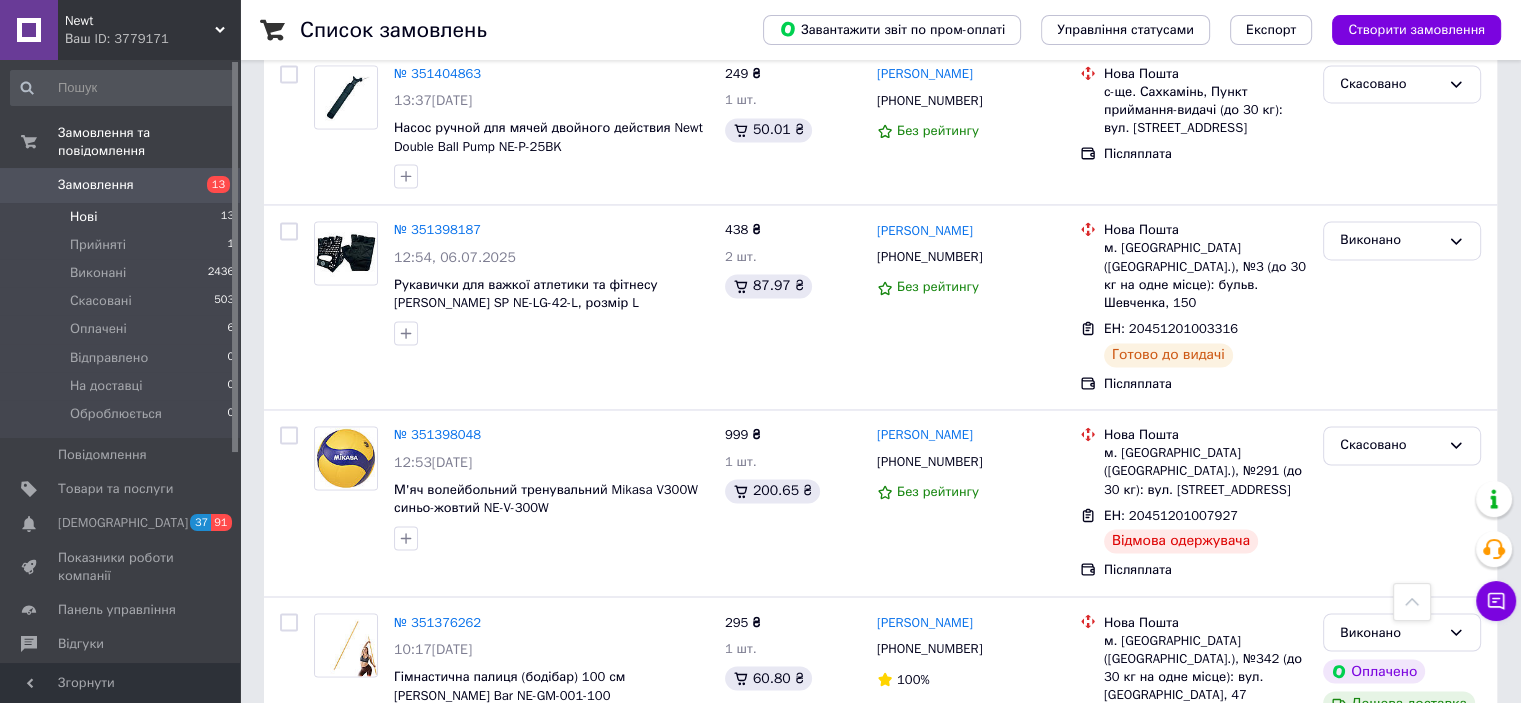 click on "1" at bounding box center (404, 845) 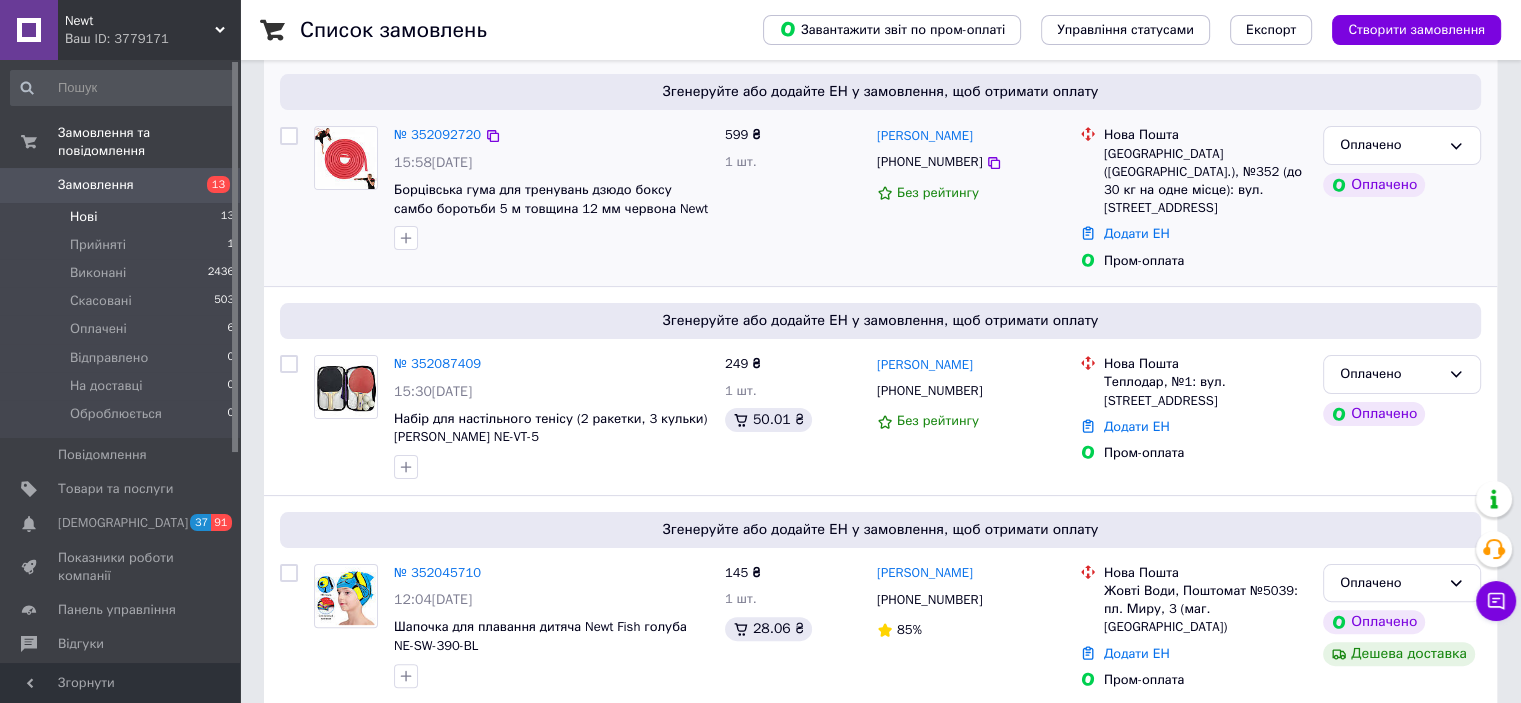 scroll, scrollTop: 400, scrollLeft: 0, axis: vertical 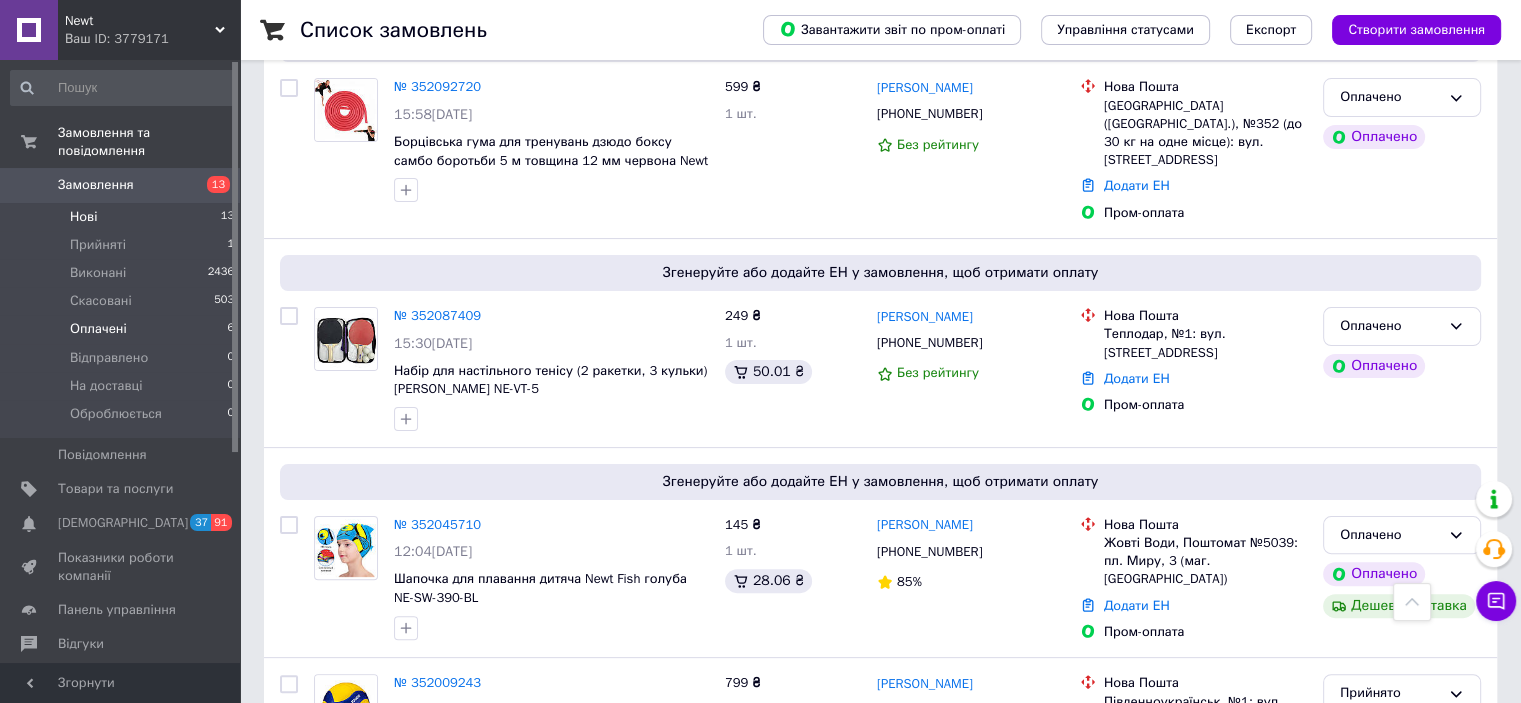 click on "Оплачені" at bounding box center (98, 329) 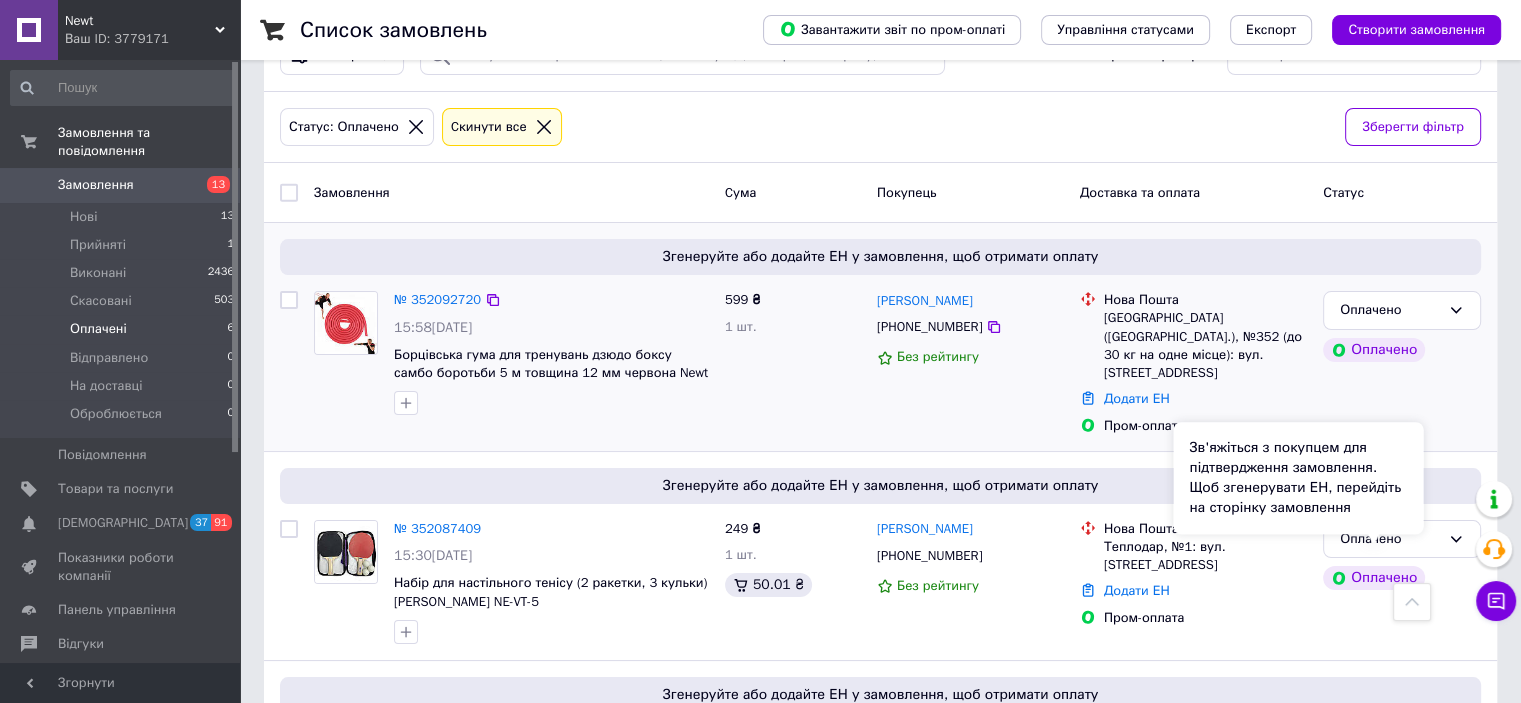 scroll, scrollTop: 0, scrollLeft: 0, axis: both 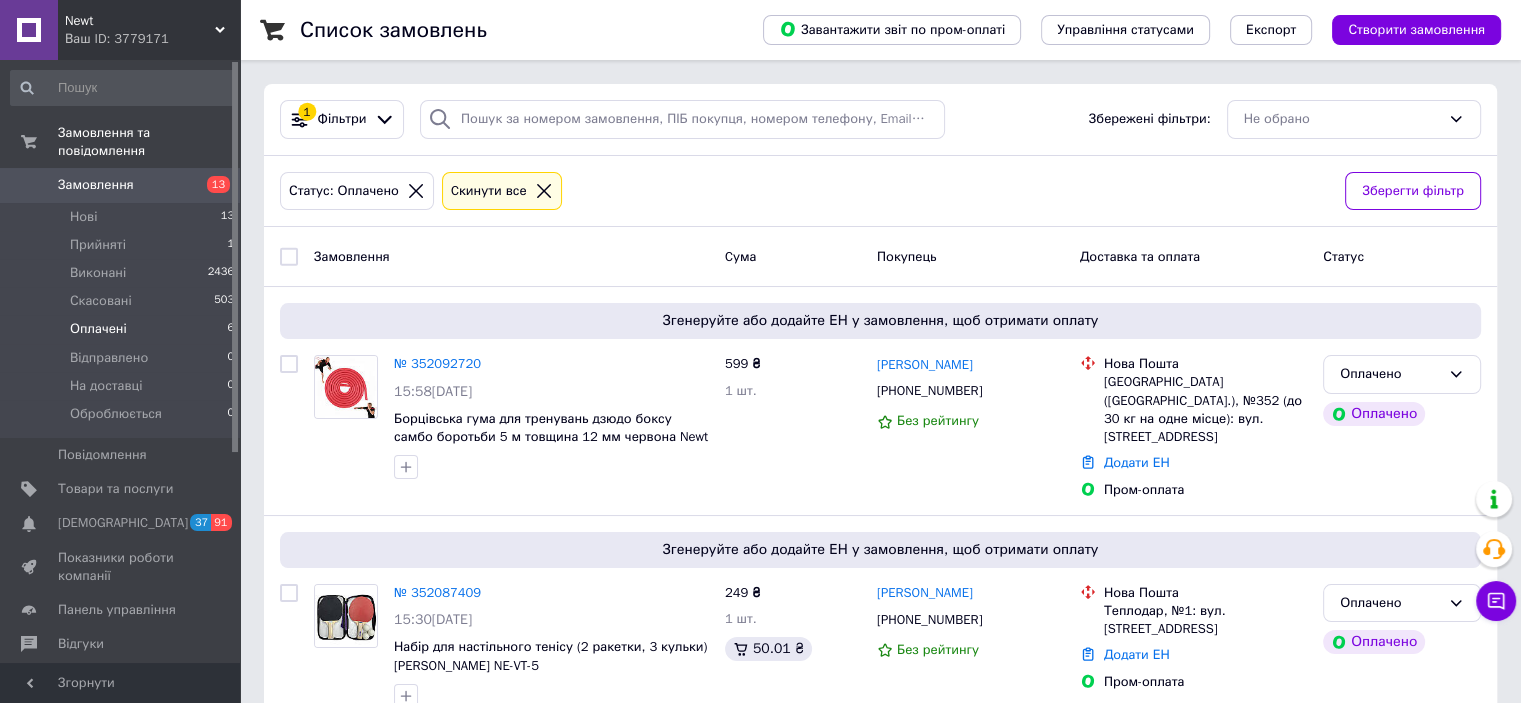 click 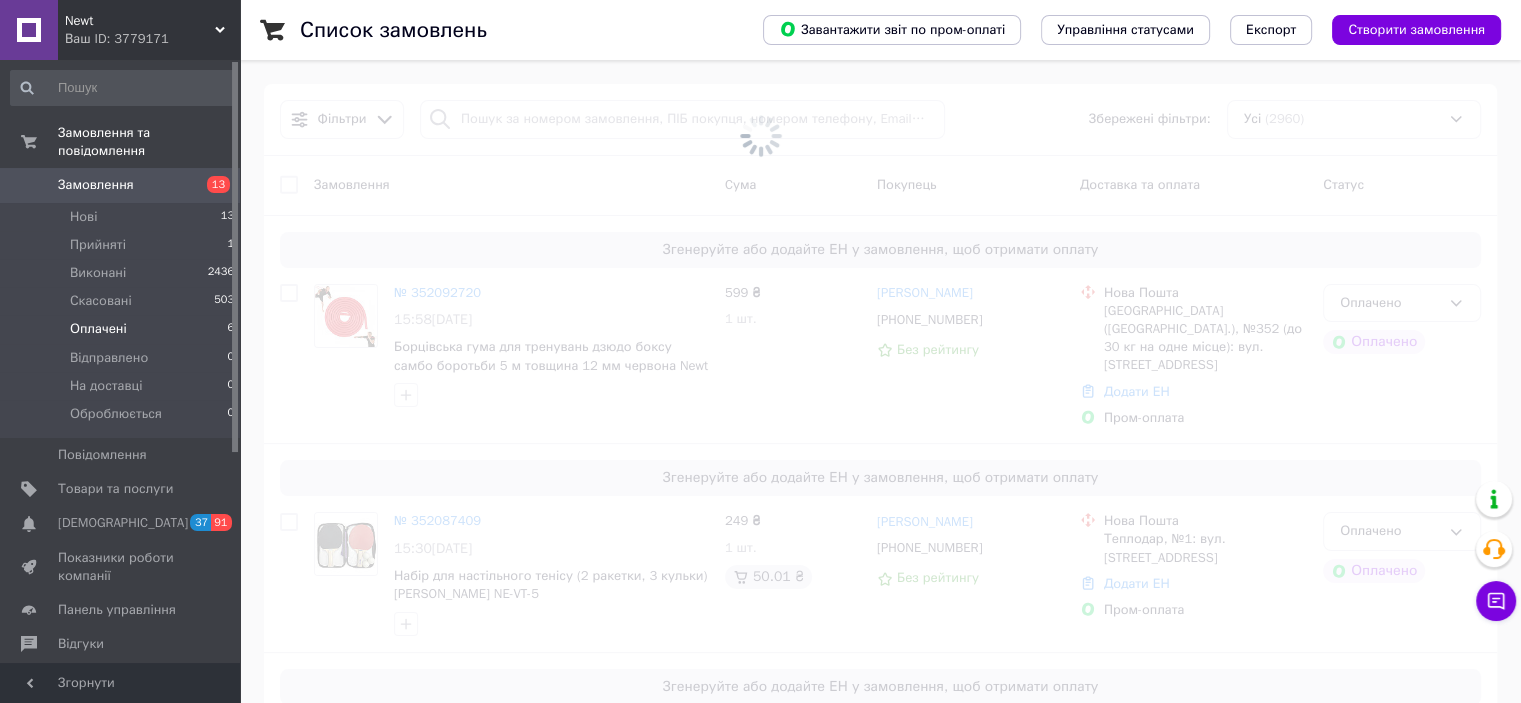 click at bounding box center (1496, 549) 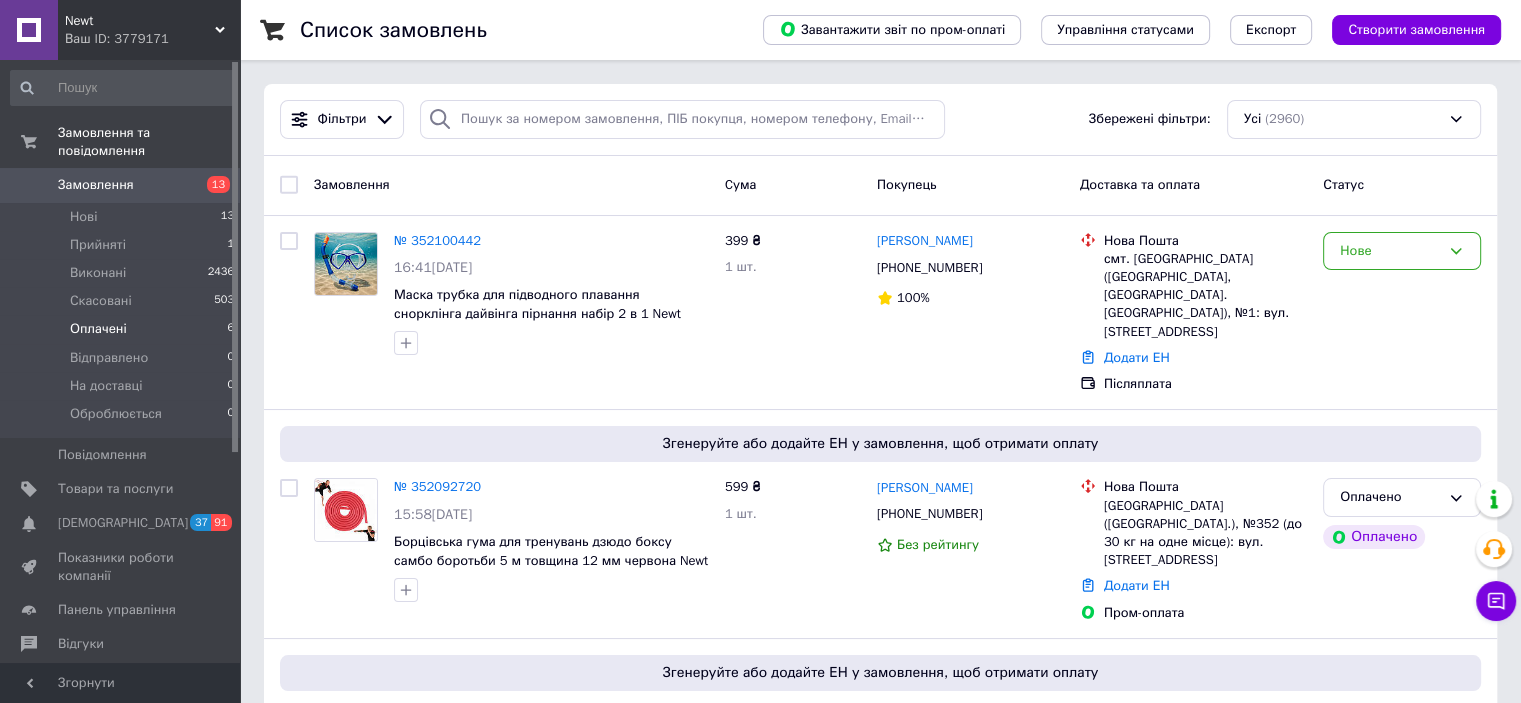 click 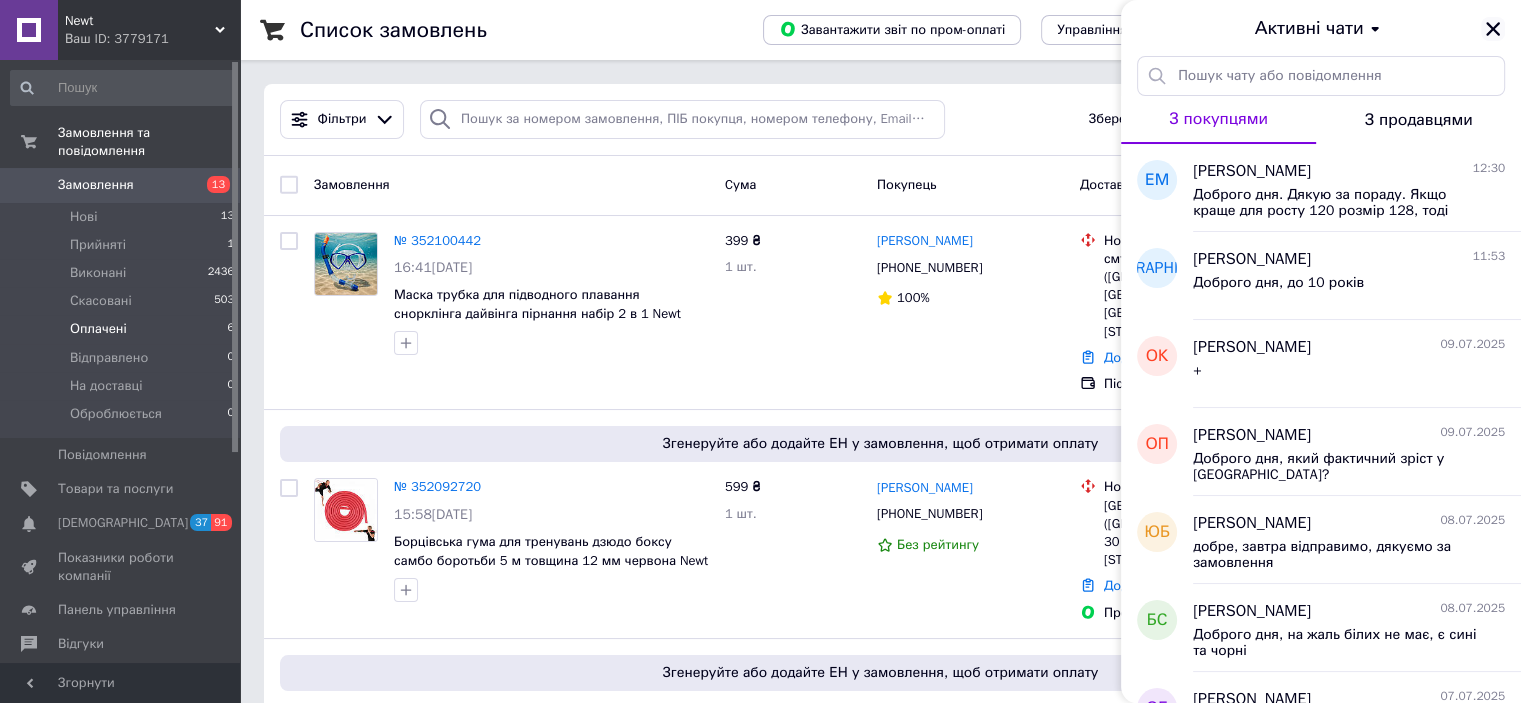 click 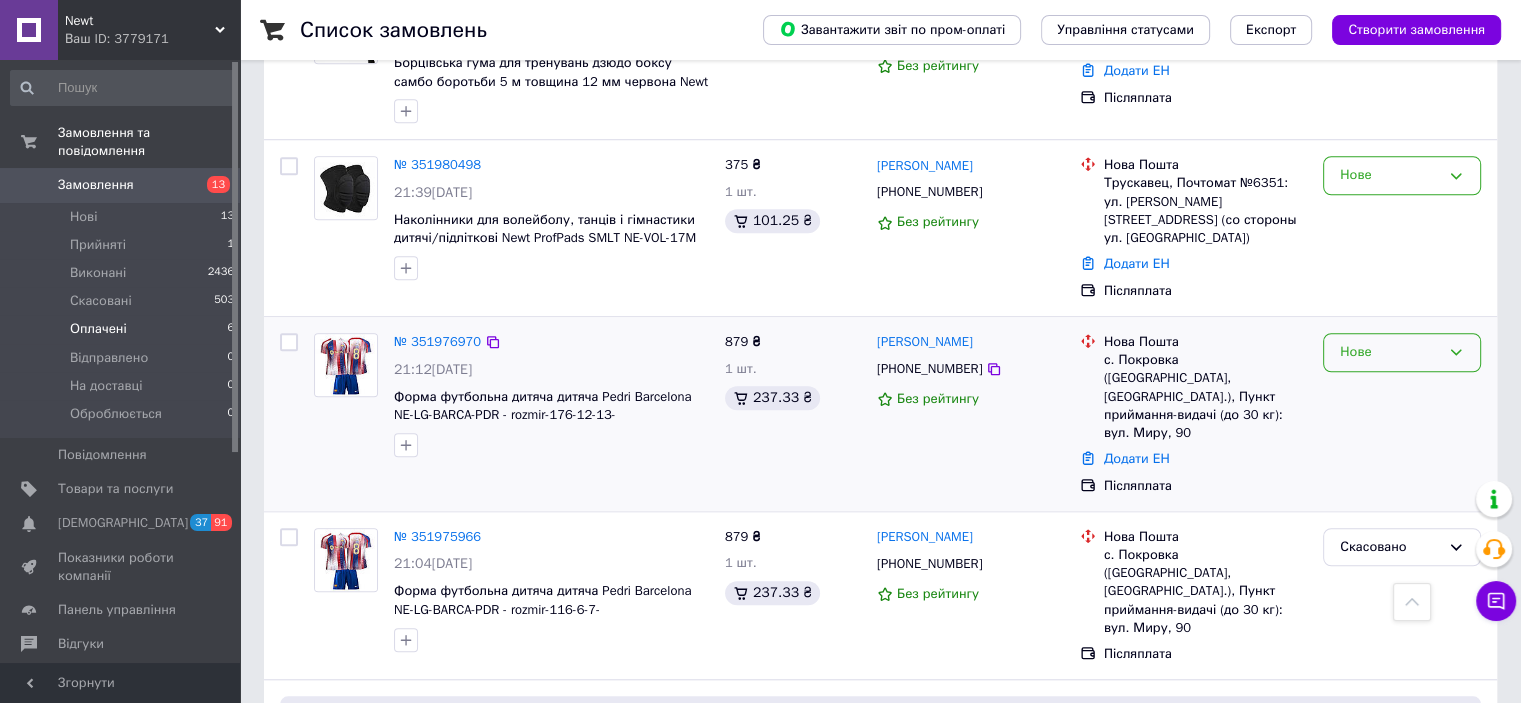 scroll, scrollTop: 1600, scrollLeft: 0, axis: vertical 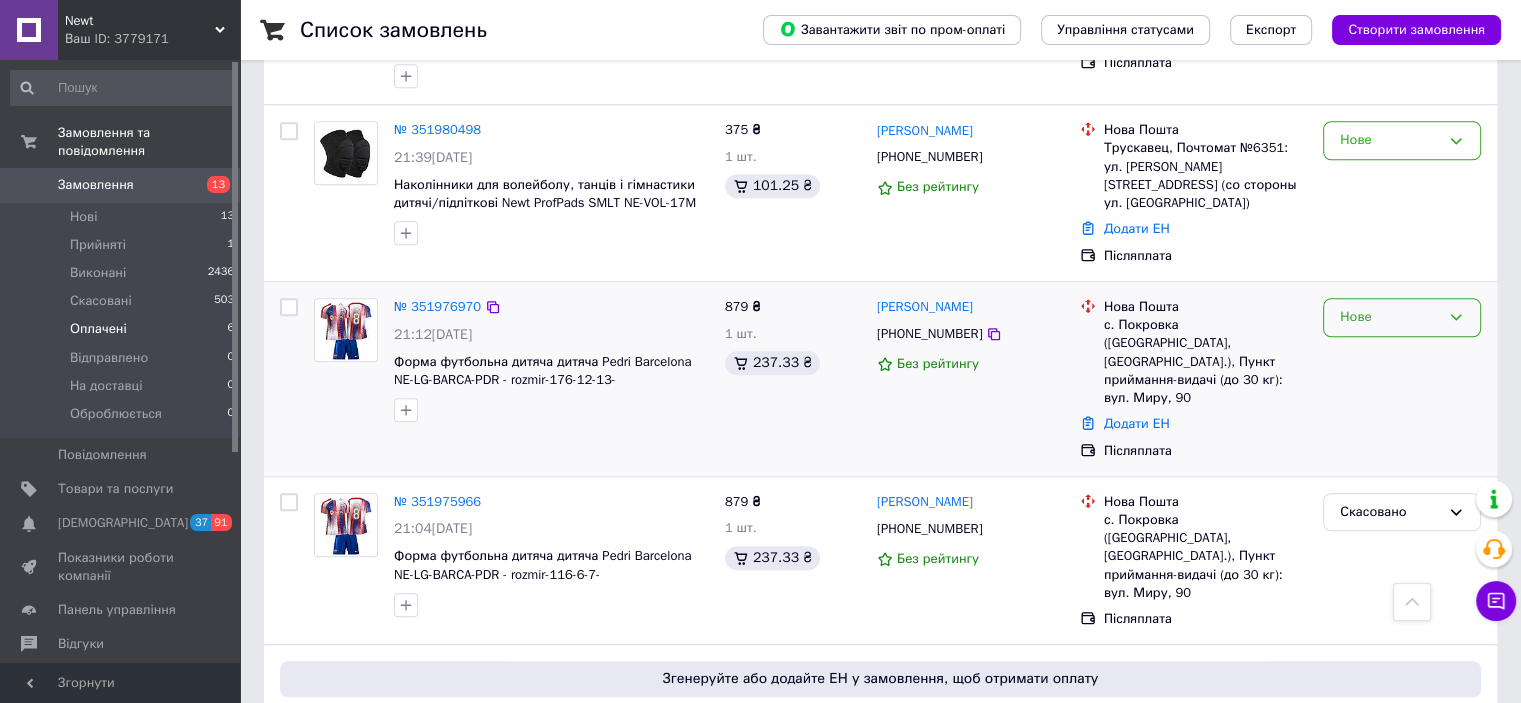click on "Нове" at bounding box center (1390, 317) 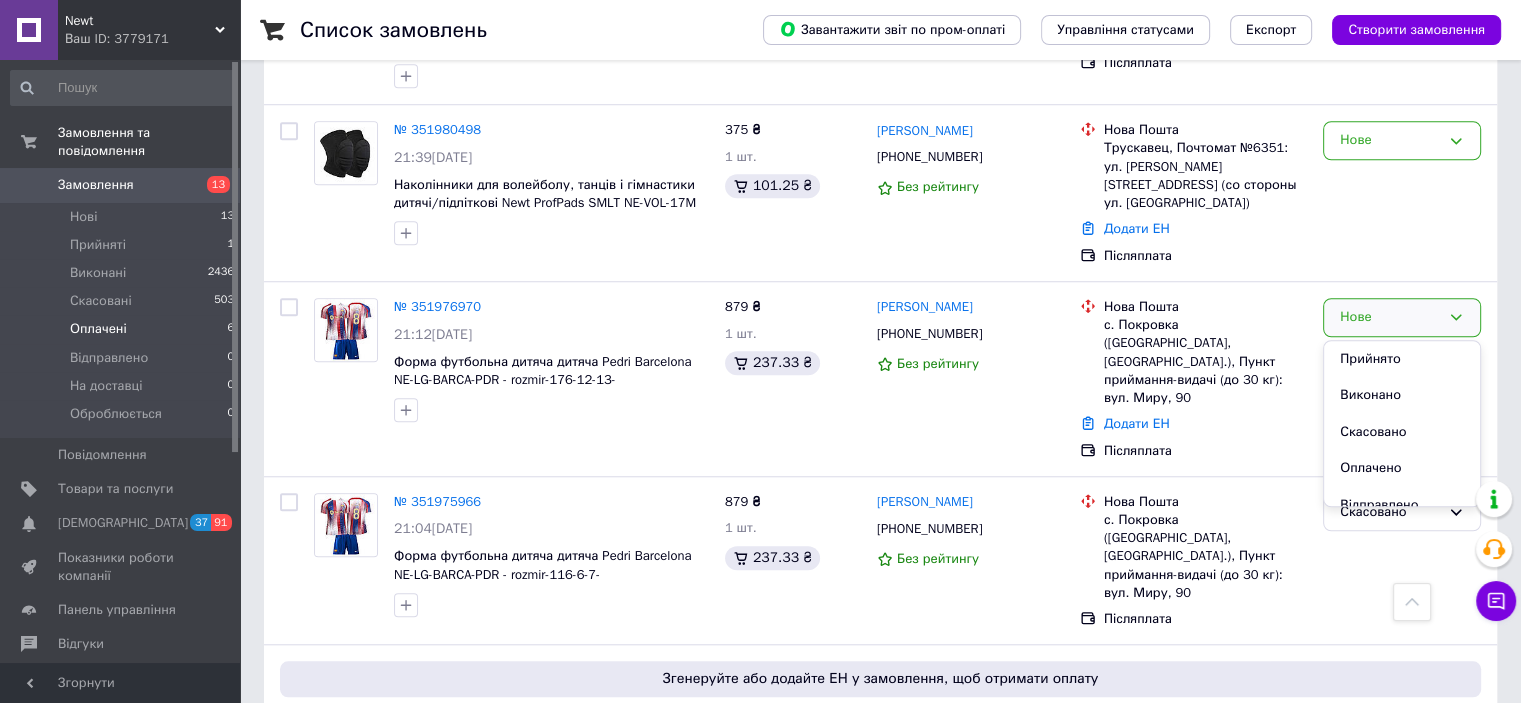 click on "Список замовлень   Завантажити звіт по пром-оплаті Управління статусами Експорт Створити замовлення Фільтри Збережені фільтри: Усі (2960) Замовлення Cума Покупець Доставка та оплата Статус № 352100442 16:41, 10.07.2025 Маска трубка для підводного плавання снорклінга дайвінга пірнання набір 2 в 1 Newt Snorkel set NE-PL-43B 399 ₴ 1 шт. Олег Логвиненко +380686235416 100% Нова Пошта смт. Козин (Київська обл., Обухівський р-н. Козинська сільрада), №1: вул. Золотоворітська, 93 Додати ЕН Післяплата Нове Згенеруйте або додайте ЕН у замовлення, щоб отримати оплату № 352092720 15:58, 10.07.2025 599 ₴ 1 шт. +380951399430 249 ₴ 1" at bounding box center [880, 418] 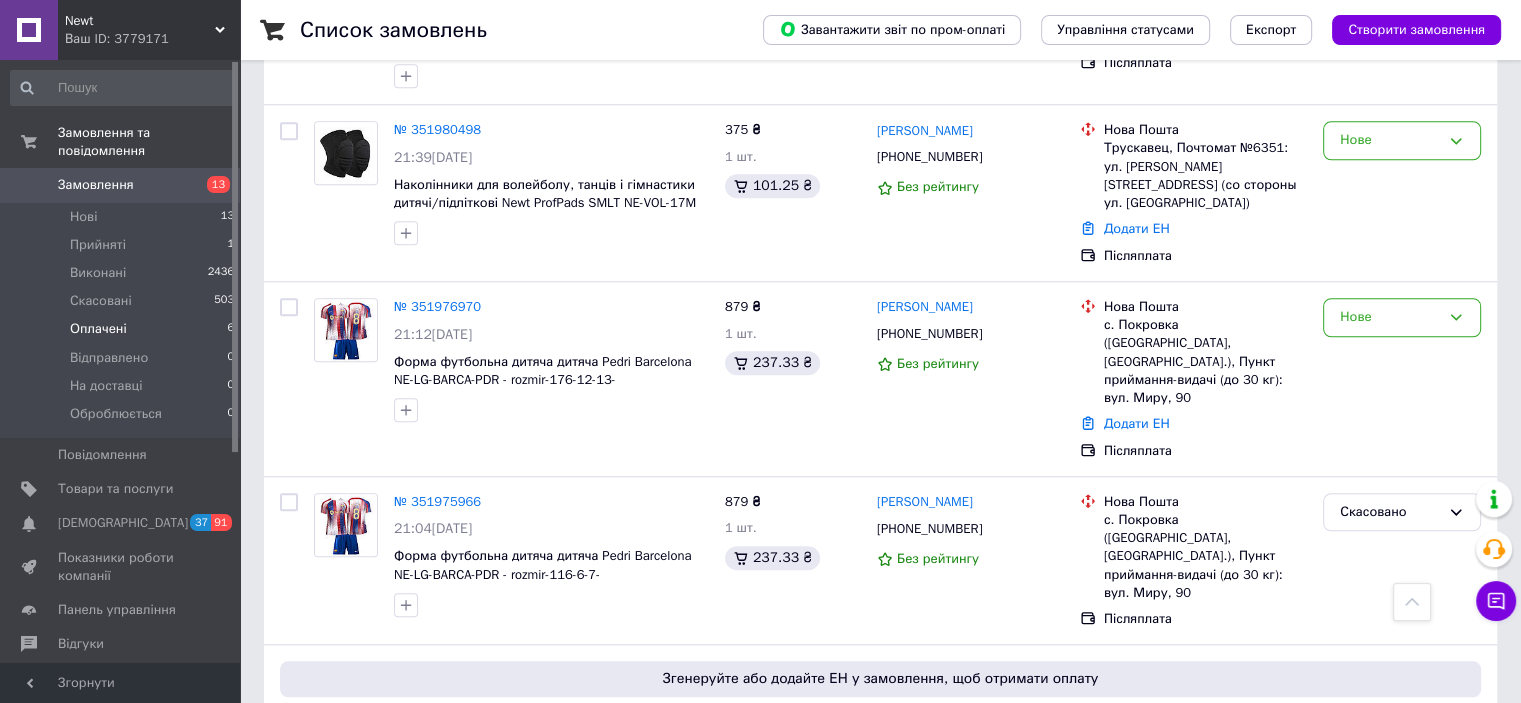 click 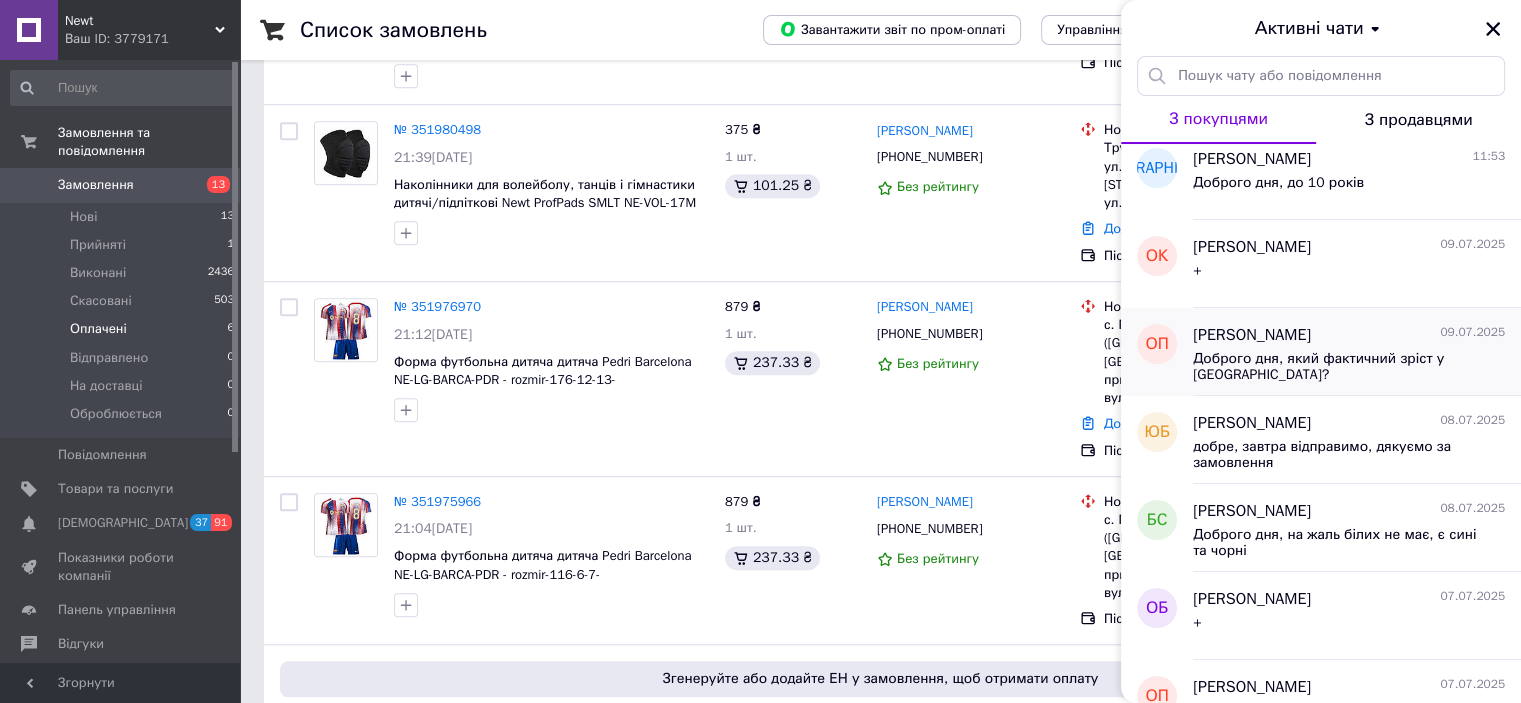 scroll, scrollTop: 0, scrollLeft: 0, axis: both 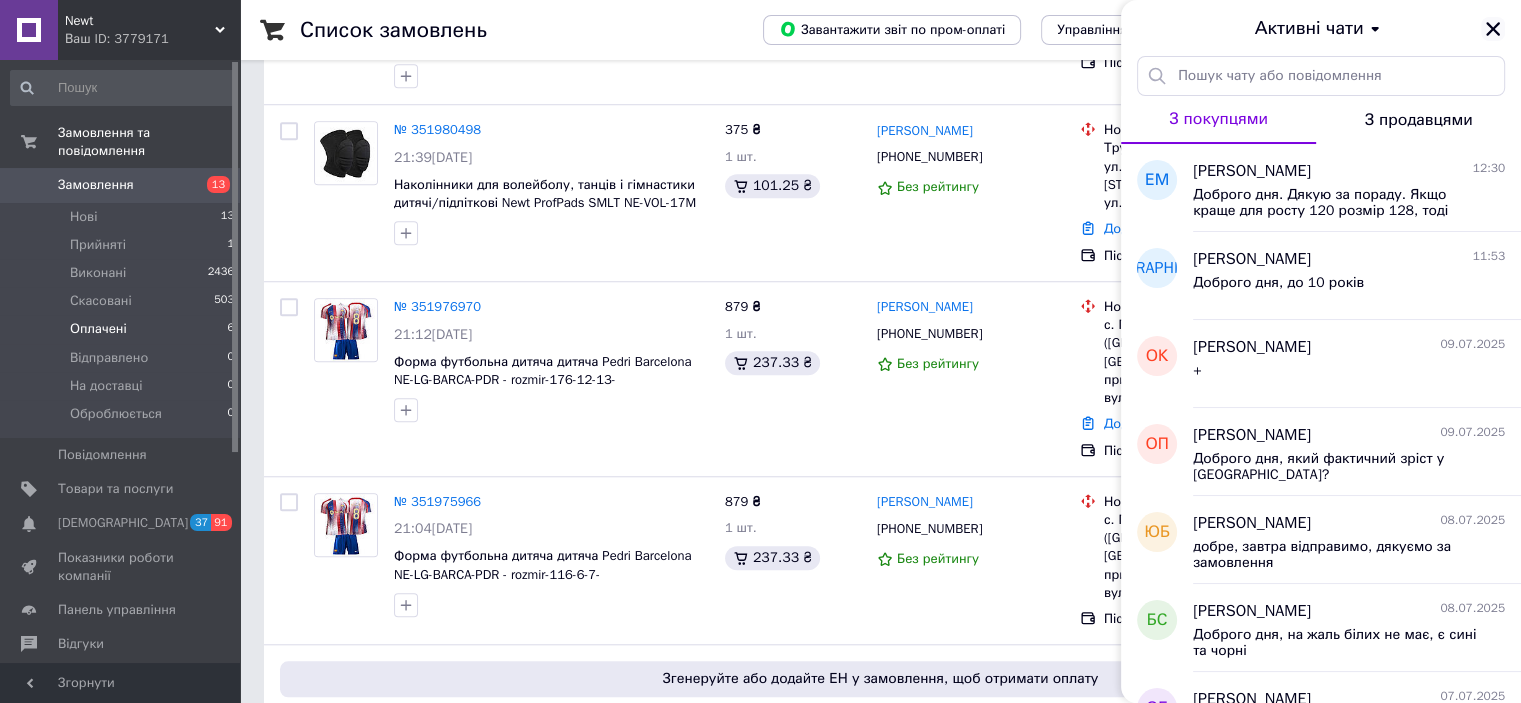 click 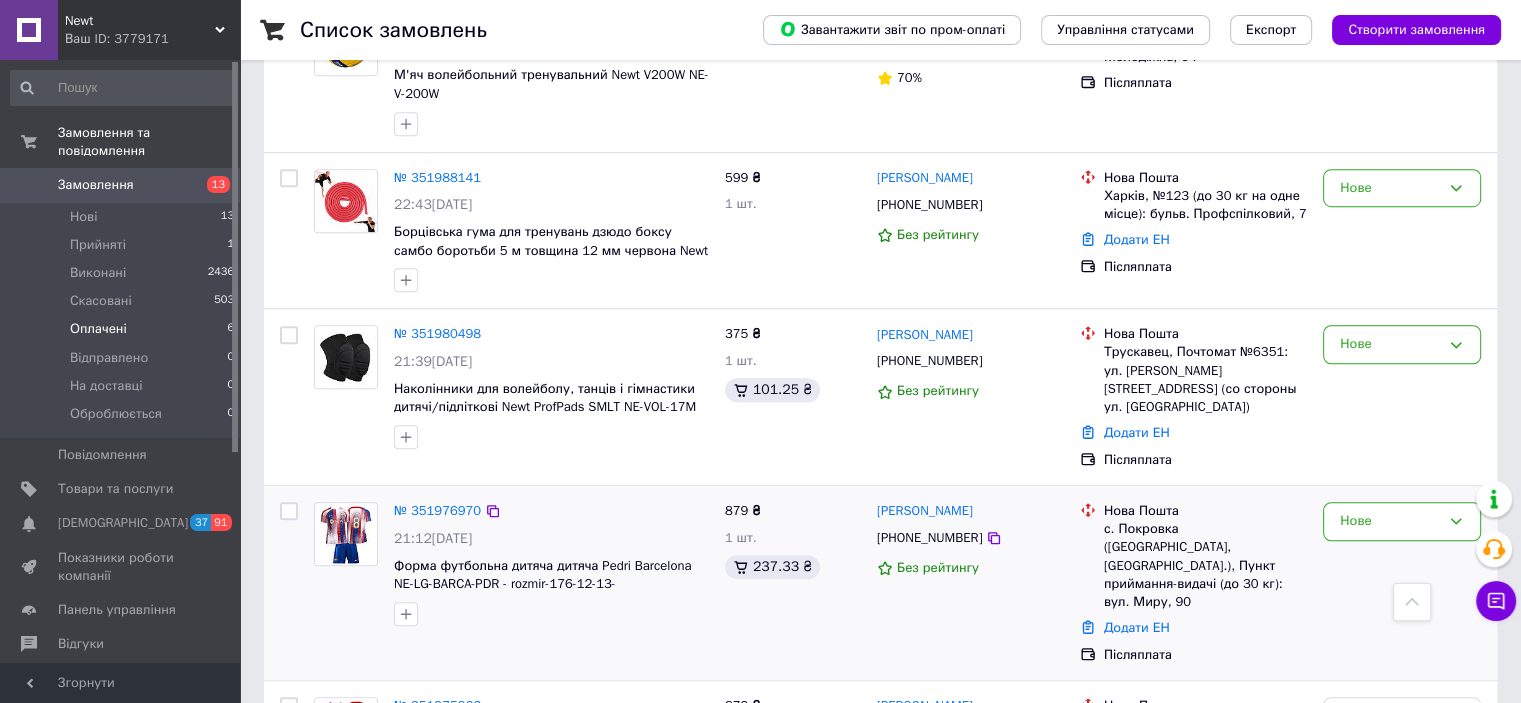 scroll, scrollTop: 1500, scrollLeft: 0, axis: vertical 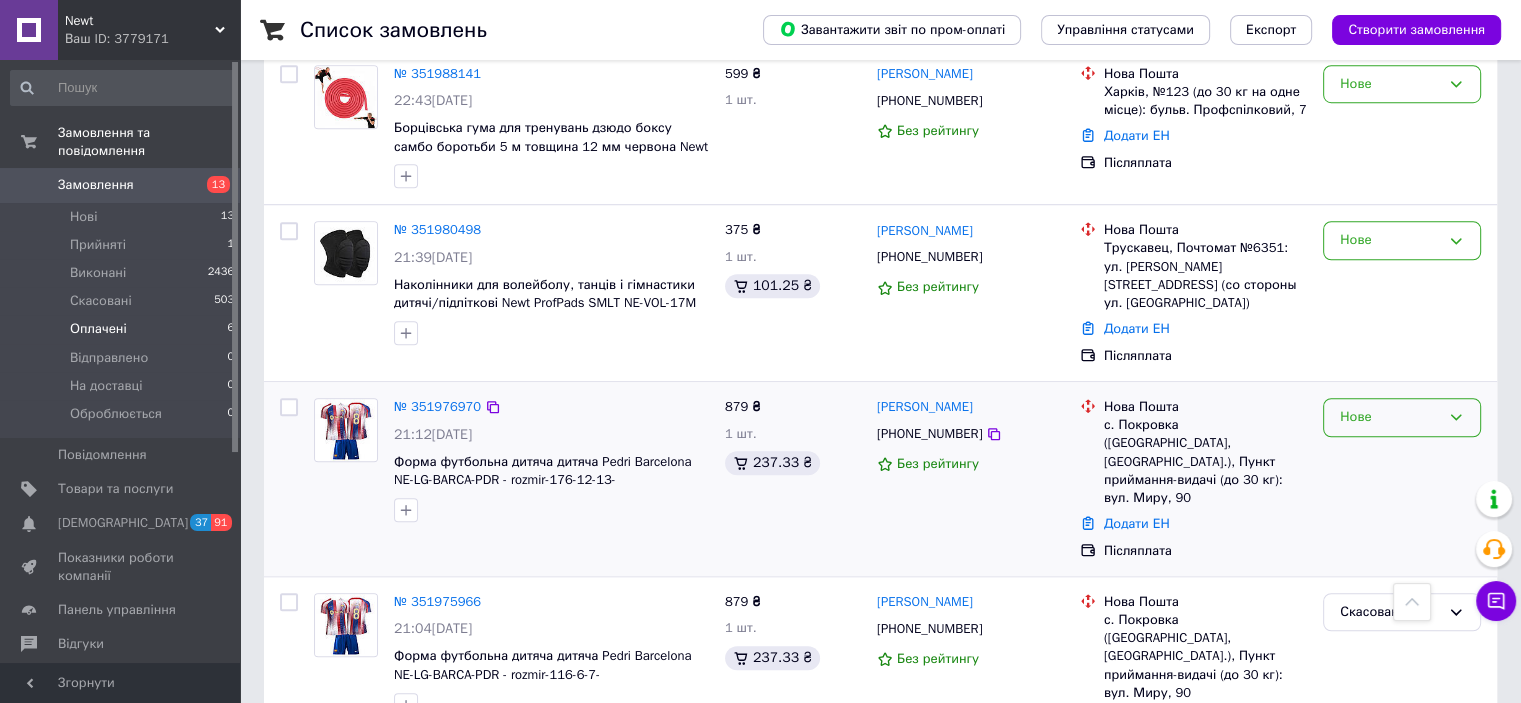 click on "Нове" at bounding box center (1402, 417) 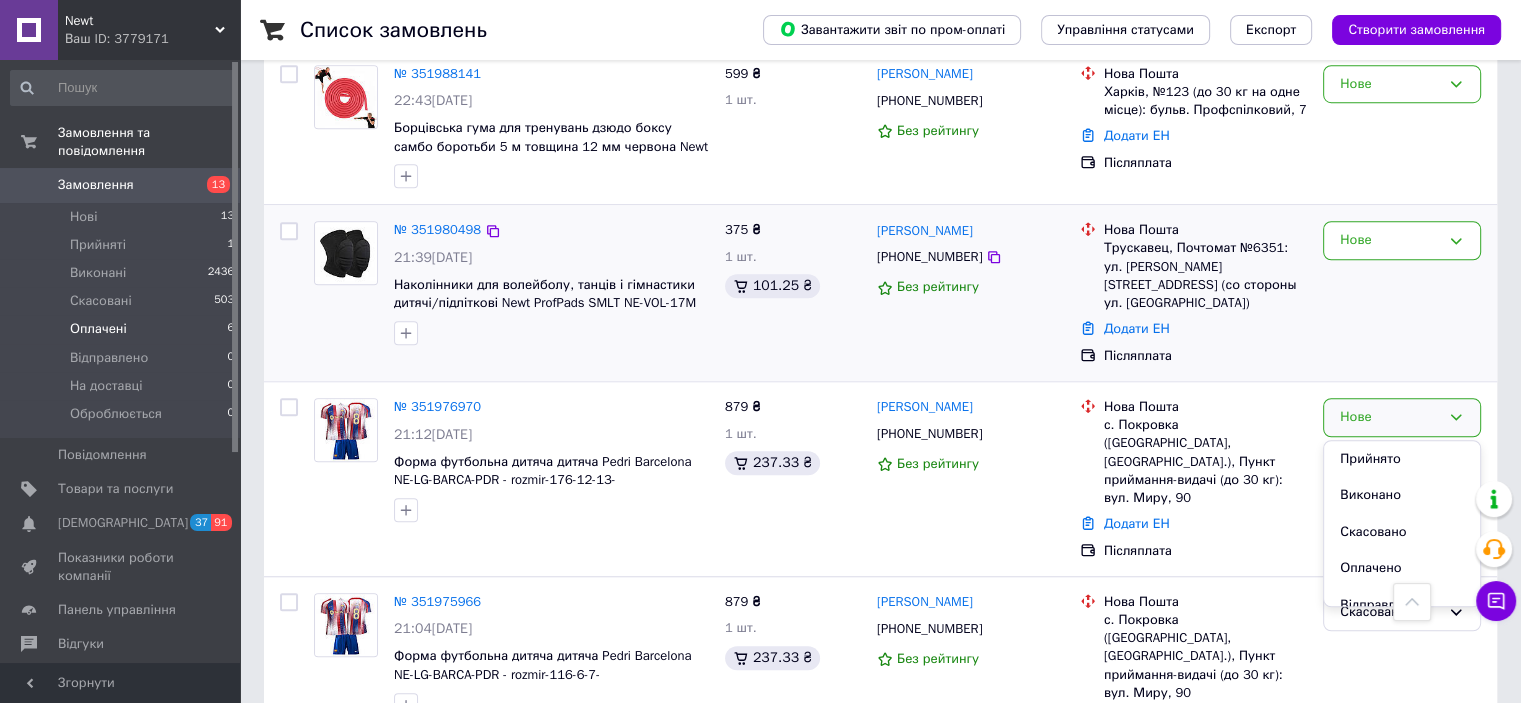 click on "№ 351980498 21:39, 09.07.2025 Наколінники для волейболу, танців і гімнастики дитячі/підліткові Newt ProfPads SMLT NE-VOL-17M 375 ₴ 1 шт. 101.25 ₴ Тетянч Івахів +380935665891 Без рейтингу Нова Пошта Трускавец, Почтомат №6351: ул. Вячеслава Черновола, 5 (со стороны ул. Стуса) Додати ЕН Післяплата Нове" at bounding box center [880, 293] 